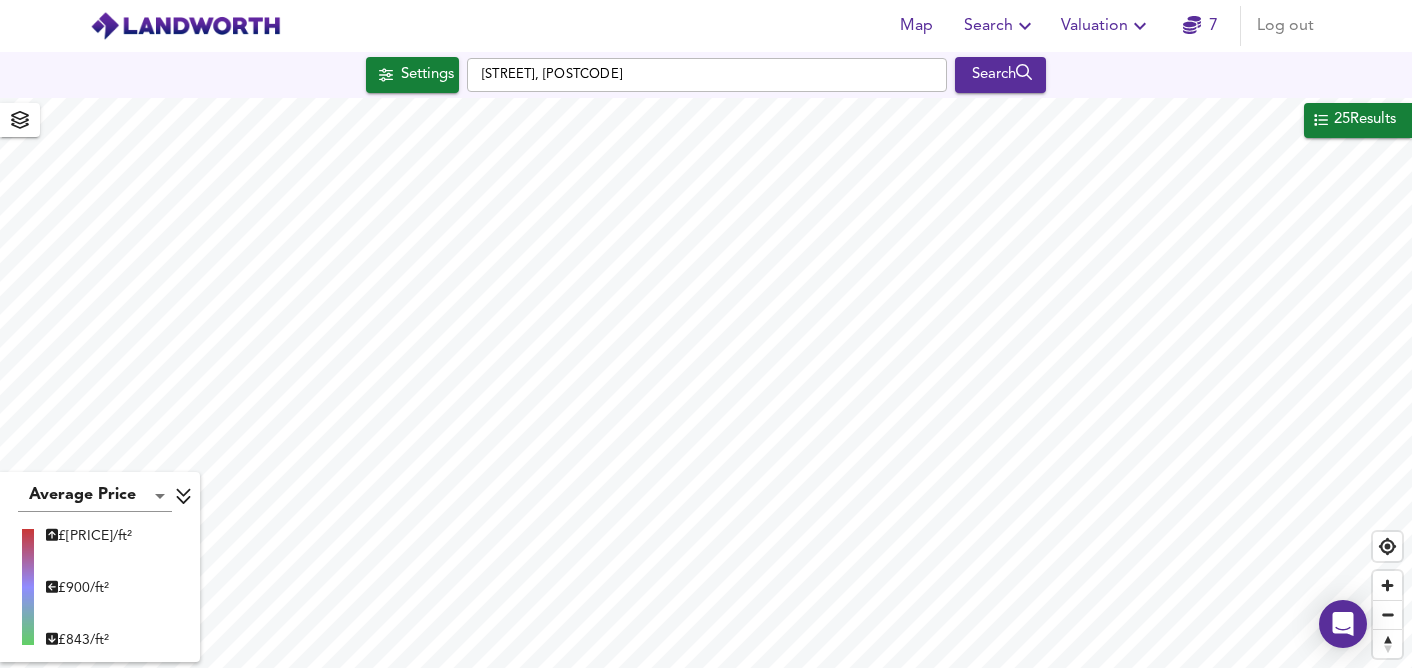 scroll, scrollTop: 0, scrollLeft: 0, axis: both 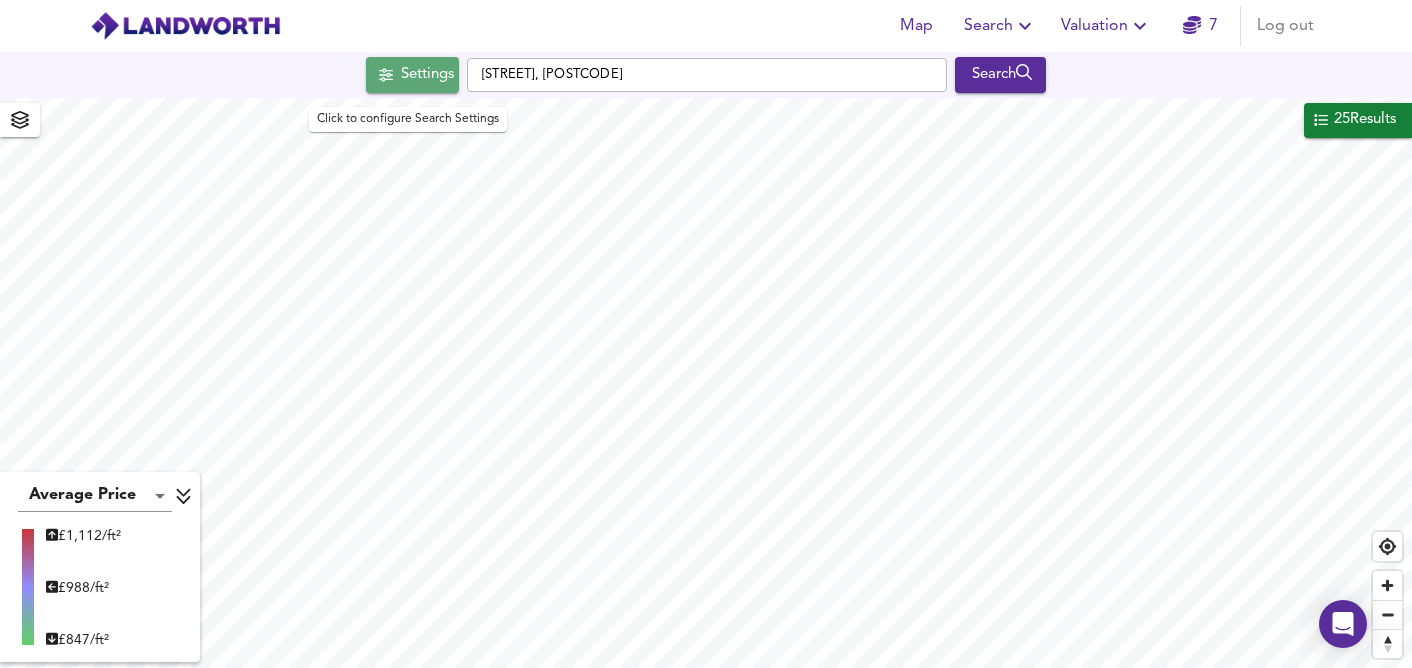 click on "Settings" at bounding box center [427, 75] 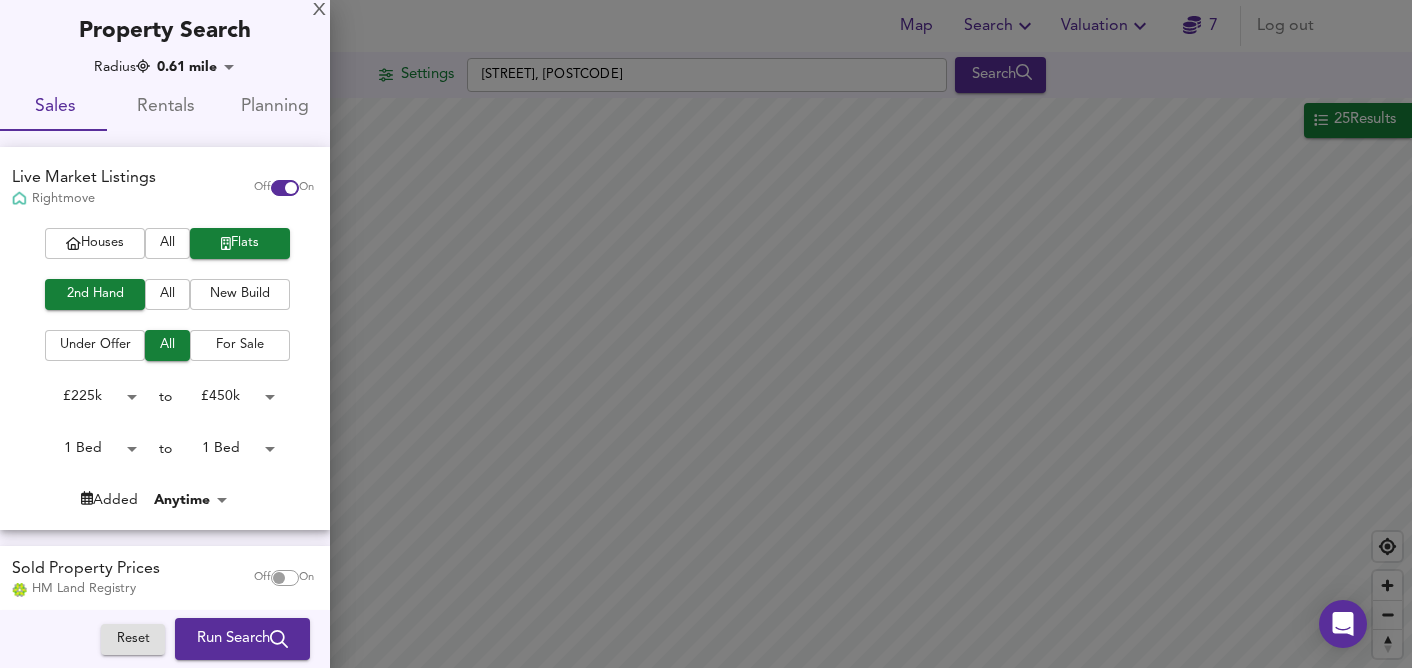 click on "Map Search Valuation    7 Log out        Settings     [STREET], [POSTCODE]        Search            25  Results     Average Price landworth    £ 1,112/ft²    £ 988/ft²    £ 847/ft²     Found  25  Propert ies     £ 344,994   at  £ 771 / ft²   average              ​ Download   Filter  Sort   bestdeal ​ UNDER OFFER £299,950     9    [STREET], [DISTRICT], [POSTCODE] [STREET], [DISTRICT], [POSTCODE] 1  Bed   Apartment Balcony Chain Free Communal Garden Garden Retirement 554 ft² £ 541 / ft² Great Deal -91% 18 Jun 2025 FOR SALE £325,000     12    [STREET], [DISTRICT], [POSTCODE] [STREET], [DISTRICT], [POSTCODE] 1  Bed   Flat Chain Free Communal Garden Fireplace Garden Investment Property Mansion Block Needs Renovation 559 ft² £ 581 / ft² Great Deal -80% 2 Aug 2025 FOR SALE £305,000     11    [STREET], [DISTRICT], [POSTCODE] [STREET], [DISTRICT], [POSTCODE] 1  Bed   Flat Chain Free Communal Garden Fitted Kitchen Garden Off Street Parking Retirement 490 £" at bounding box center [706, 334] 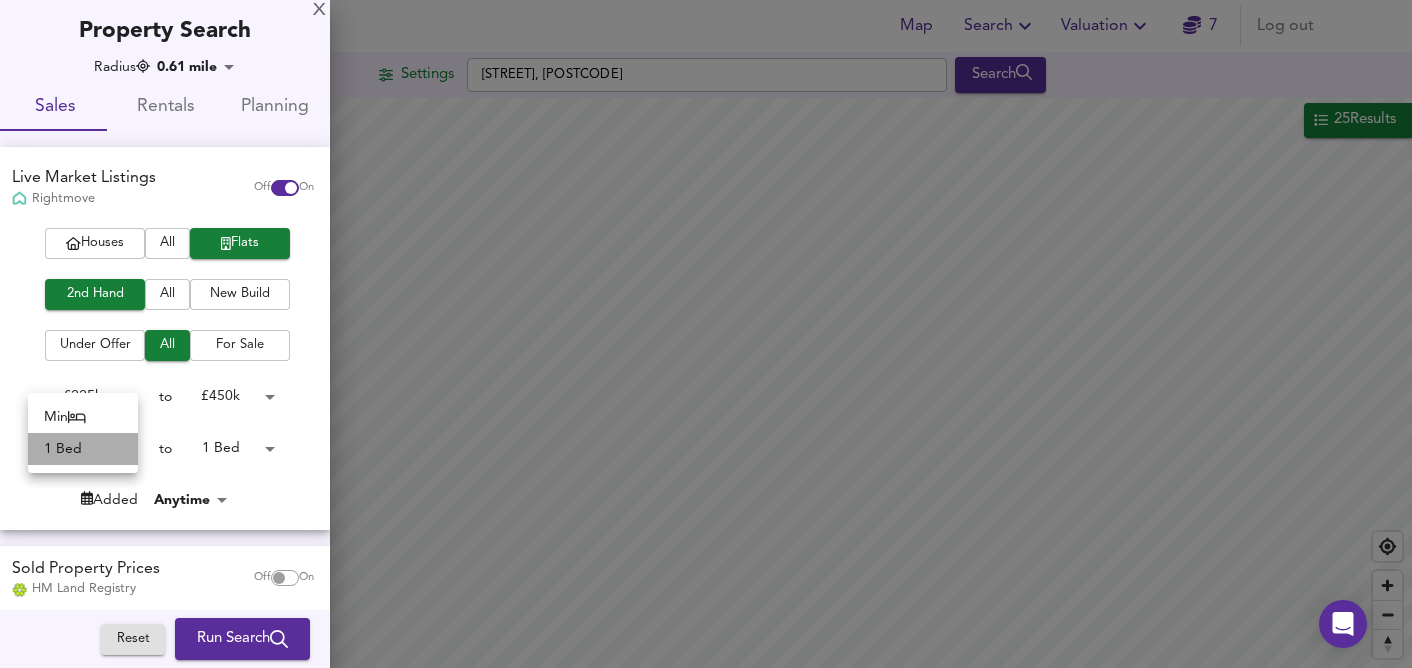 click on "1 Bed" at bounding box center [83, 449] 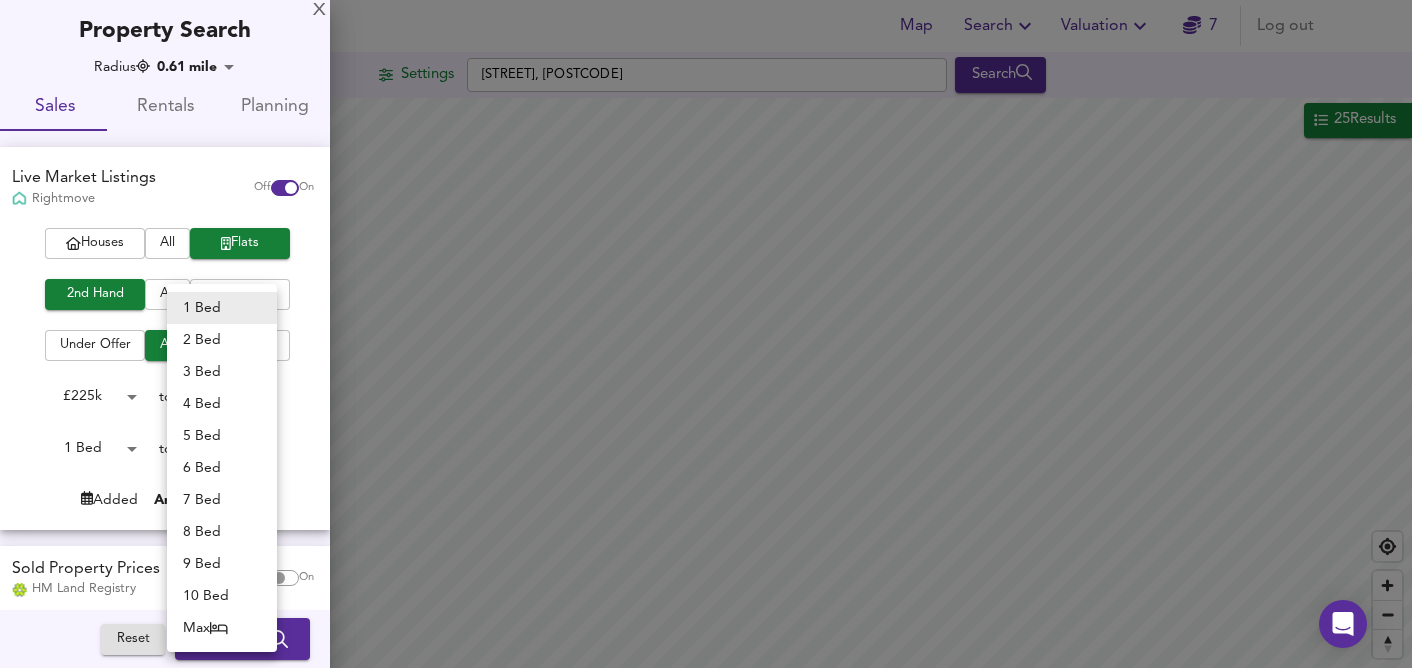 click on "Map Search Valuation    7 Log out        Settings     [STREET], [POSTCODE]        Search            25  Results     Average Price landworth    £ 1,112/ft²    £ 988/ft²    £ 847/ft²     Found  25  Propert ies     £ 344,994   at  £ 771 / ft²   average              ​ Download   Filter  Sort   bestdeal ​ UNDER OFFER £299,950     9    [STREET], [DISTRICT], [POSTCODE] [STREET], [DISTRICT], [POSTCODE] 1  Bed   Apartment Balcony Chain Free Communal Garden Garden Retirement 554 ft² £ 541 / ft² Great Deal -91% 18 Jun 2025 FOR SALE £325,000     12    [STREET], [DISTRICT], [POSTCODE] [STREET], [DISTRICT], [POSTCODE] 1  Bed   Flat Chain Free Communal Garden Fireplace Garden Investment Property Mansion Block Needs Renovation 559 ft² £ 581 / ft² Great Deal -80% 2 Aug 2025 FOR SALE £305,000     11    [STREET], [DISTRICT], [POSTCODE] [STREET], [DISTRICT], [POSTCODE] 1  Bed   Flat Chain Free Communal Garden Fitted Kitchen Garden Off Street Parking Retirement 490 £" at bounding box center [706, 334] 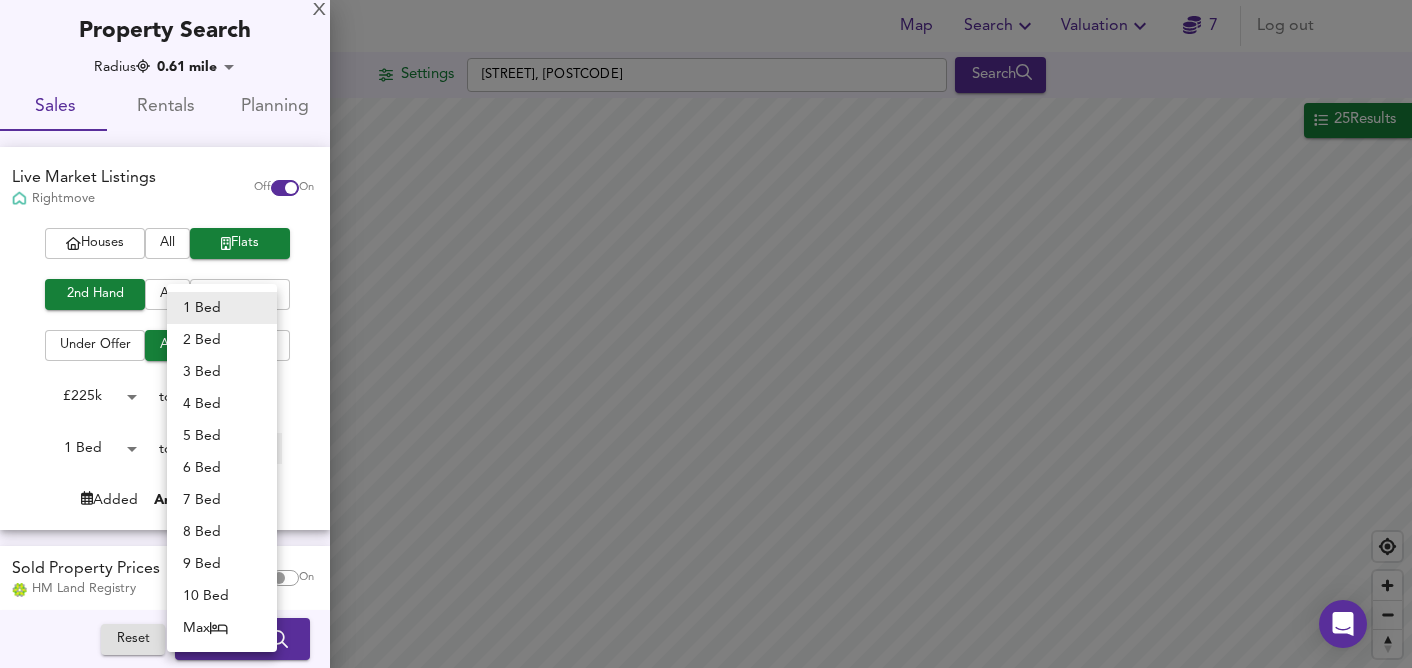 type on "2" 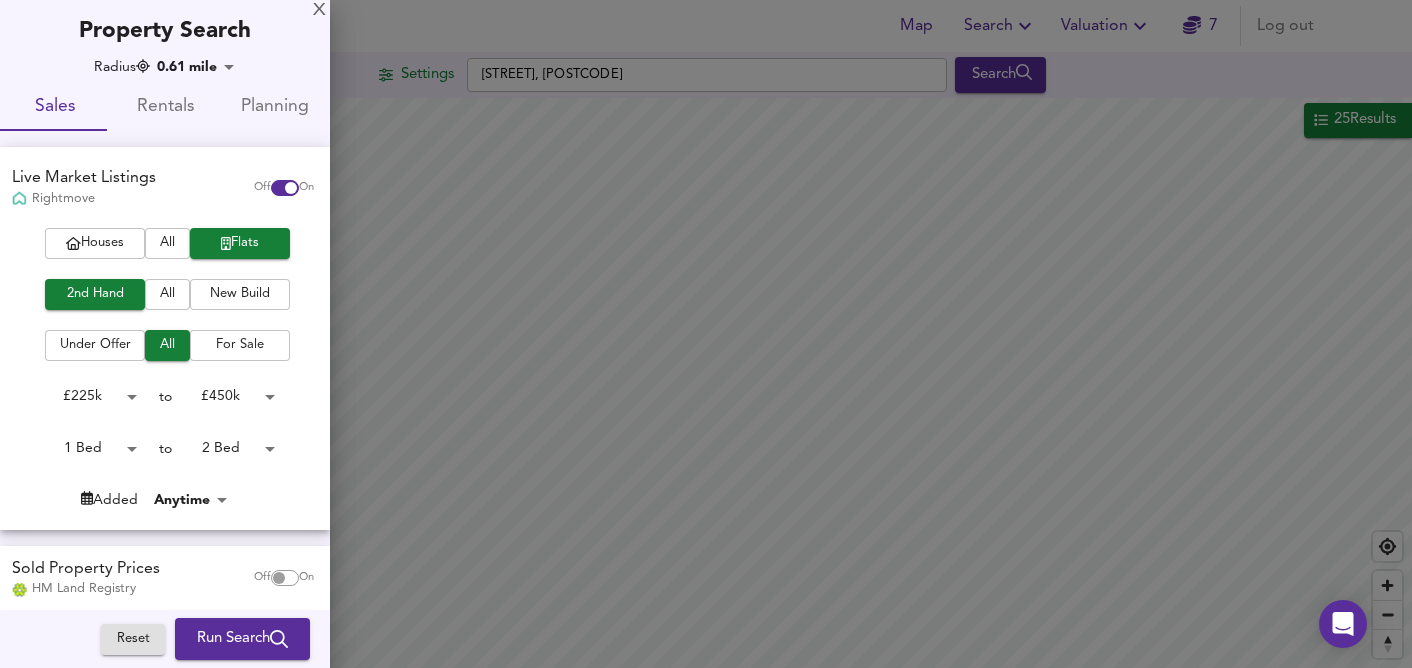 click on "Map Search Valuation    7 Log out        Settings     [STREET], [POSTCODE]        Search            25  Results     Average Price landworth    £ 1,112/ft²    £ 988/ft²    £ 847/ft²     Found  25  Propert ies     £ 344,994   at  £ 771 / ft²   average              ​ Download   Filter  Sort   bestdeal ​ UNDER OFFER £299,950     9    [STREET], [DISTRICT], [POSTCODE] [STREET], [DISTRICT], [POSTCODE] 1  Bed   Apartment Balcony Chain Free Communal Garden Garden Retirement 554 ft² £ 541 / ft² Great Deal -91% 18 Jun 2025 FOR SALE £325,000     12    [STREET], [DISTRICT], [POSTCODE] [STREET], [DISTRICT], [POSTCODE] 1  Bed   Flat Chain Free Communal Garden Fireplace Garden Investment Property Mansion Block Needs Renovation 559 ft² £ 581 / ft² Great Deal -80% 2 Aug 2025 FOR SALE £305,000     11    [STREET], [DISTRICT], [POSTCODE] [STREET], [DISTRICT], [POSTCODE] 1  Bed   Flat Chain Free Communal Garden Fitted Kitchen Garden Off Street Parking Retirement 490 £" at bounding box center (706, 334) 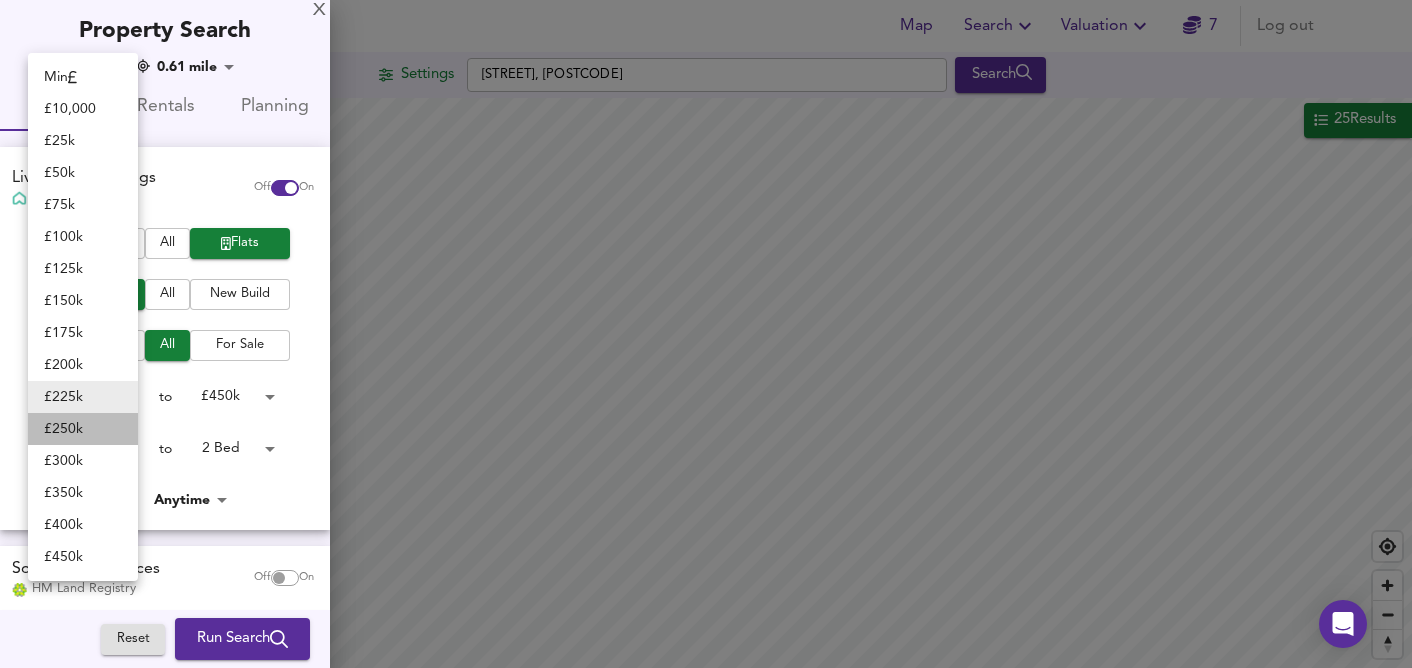 click on "£ 250k" at bounding box center [83, 429] 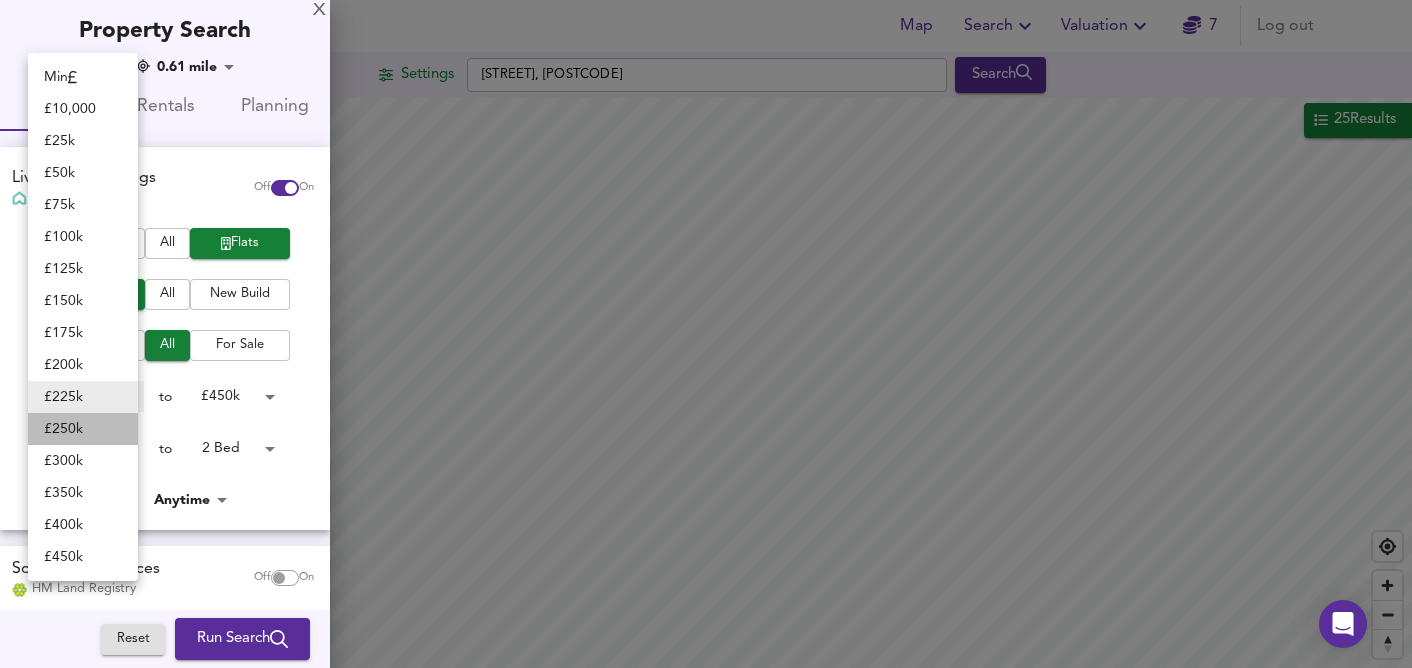 type on "250000" 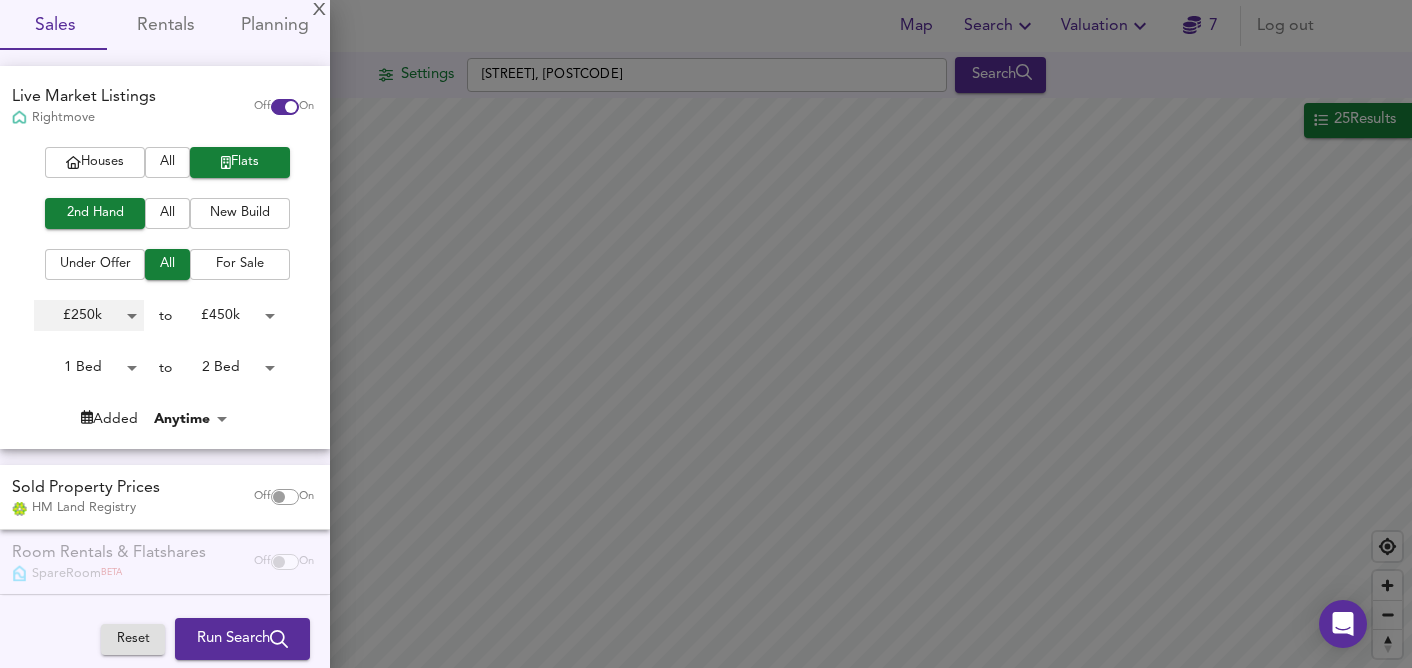 scroll, scrollTop: 82, scrollLeft: 0, axis: vertical 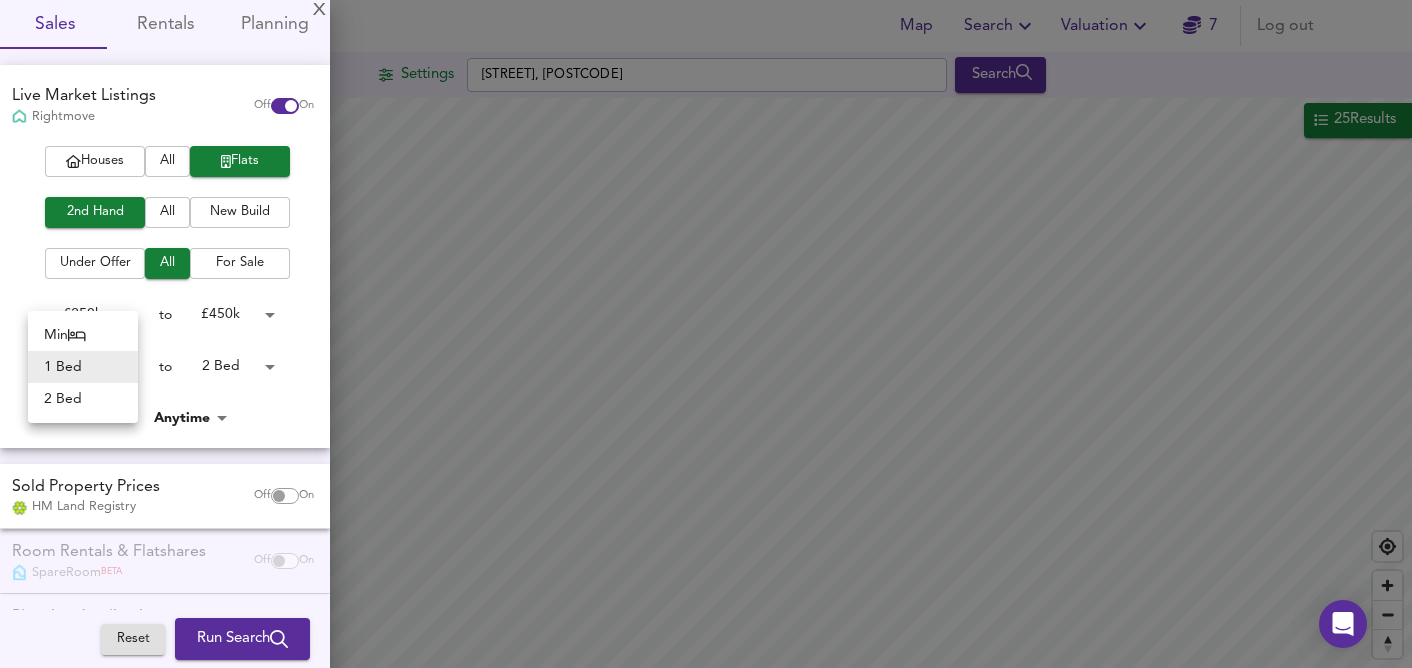 click on "Map Search Valuation    7 Log out        Settings     [STREET], [POSTCODE]        Search            25  Results     Average Price landworth    £ 1,112/ft²    £ 988/ft²    £ 847/ft²     Found  25  Propert ies     £ 344,994   at  £ 771 / ft²   average              ​ Download   Filter  Sort   bestdeal ​ UNDER OFFER £299,950     9    [STREET], [DISTRICT], [POSTCODE] [STREET], [DISTRICT], [POSTCODE] 1  Bed   Apartment Balcony Chain Free Communal Garden Garden Retirement 554 ft² £ 541 / ft² Great Deal -91% 18 Jun 2025 FOR SALE £325,000     12    [STREET], [DISTRICT], [POSTCODE] [STREET], [DISTRICT], [POSTCODE] 1  Bed   Flat Chain Free Communal Garden Fireplace Garden Investment Property Mansion Block Needs Renovation 559 ft² £ 581 / ft² Great Deal -80% 2 Aug 2025 FOR SALE £305,000     11    [STREET], [DISTRICT], [POSTCODE] [STREET], [DISTRICT], [POSTCODE] 1  Bed   Flat Chain Free Communal Garden Fitted Kitchen Garden Off Street Parking Retirement 490 £" at bounding box center [706, 334] 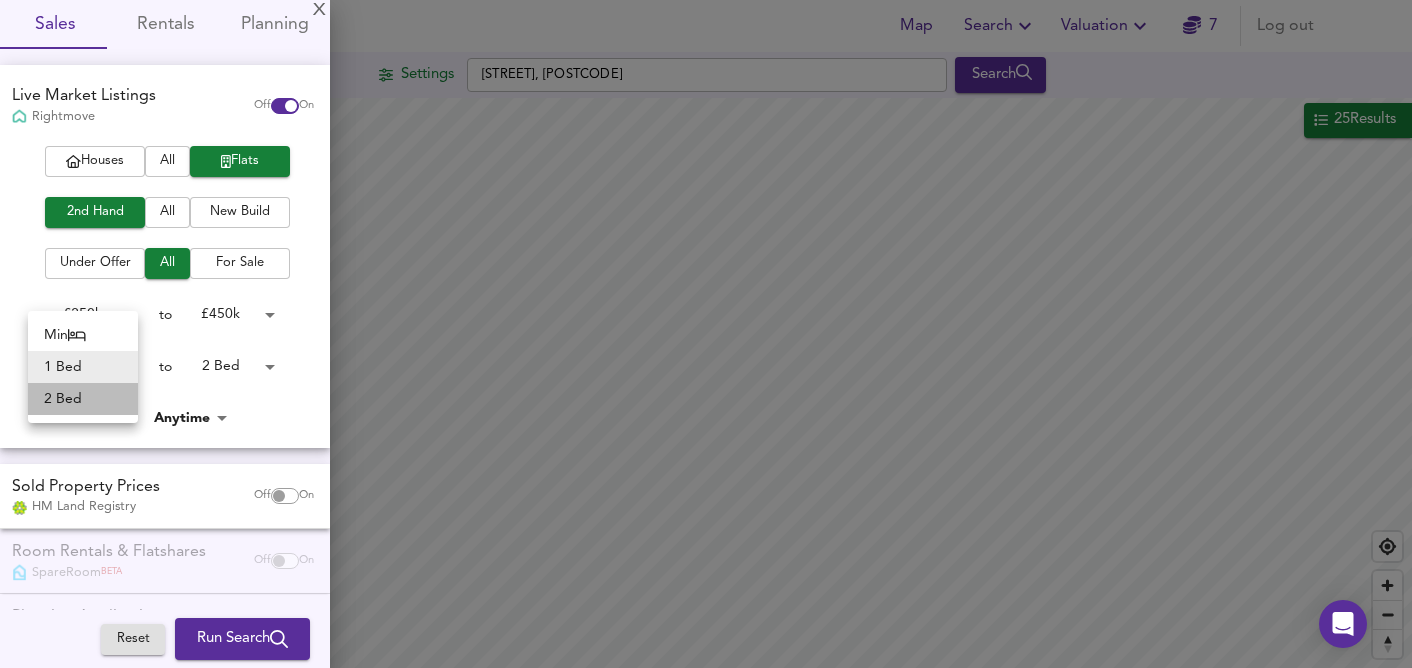 click on "2 Bed" at bounding box center (83, 399) 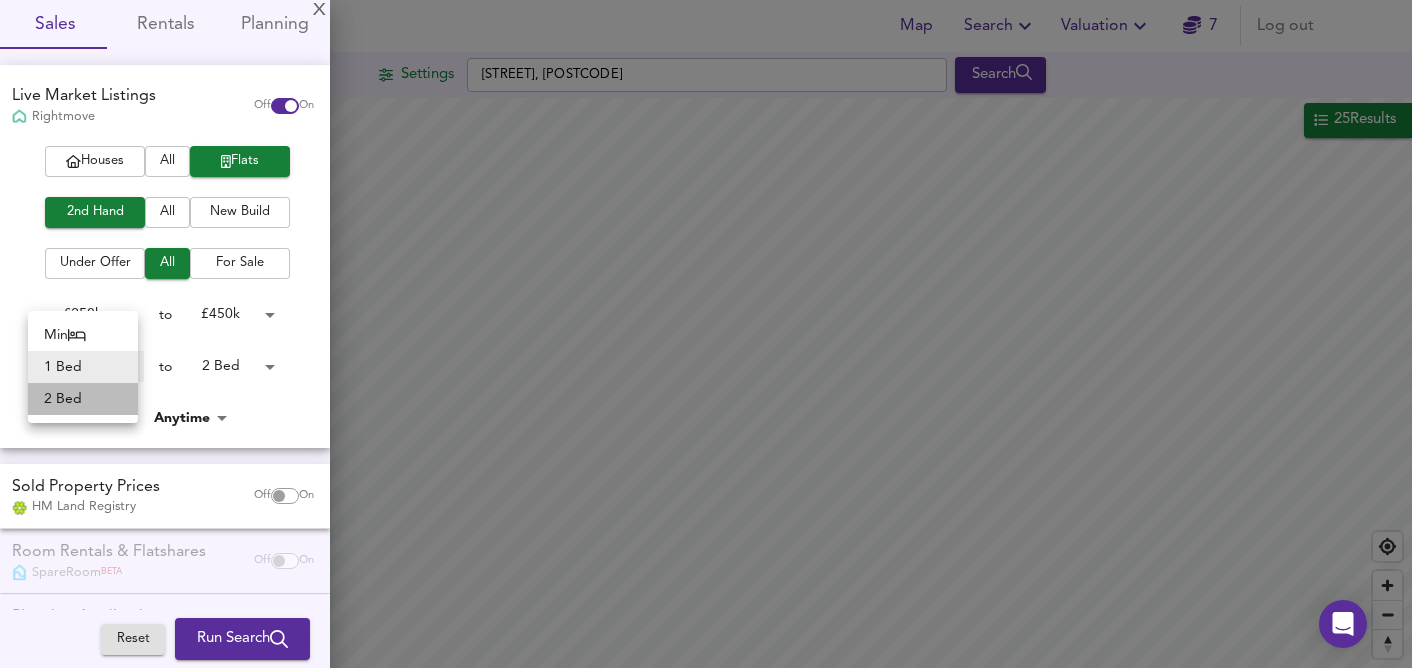 type on "2" 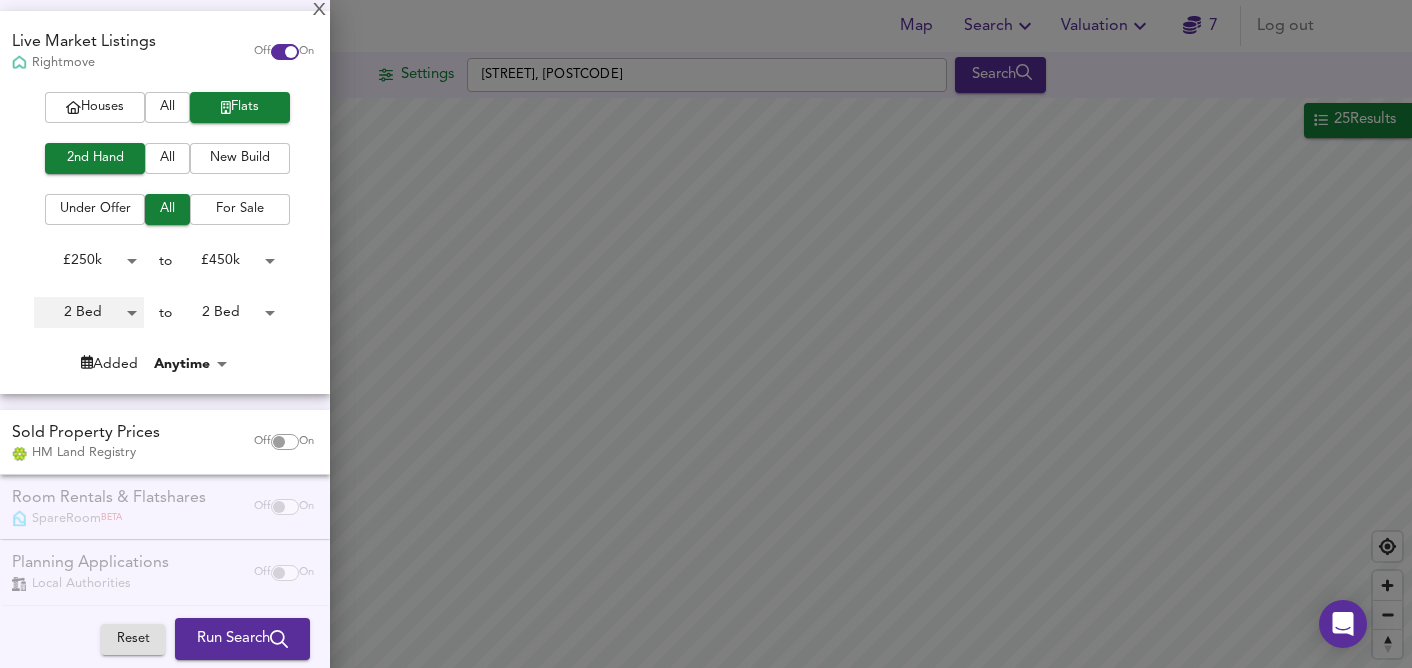 scroll, scrollTop: 151, scrollLeft: 0, axis: vertical 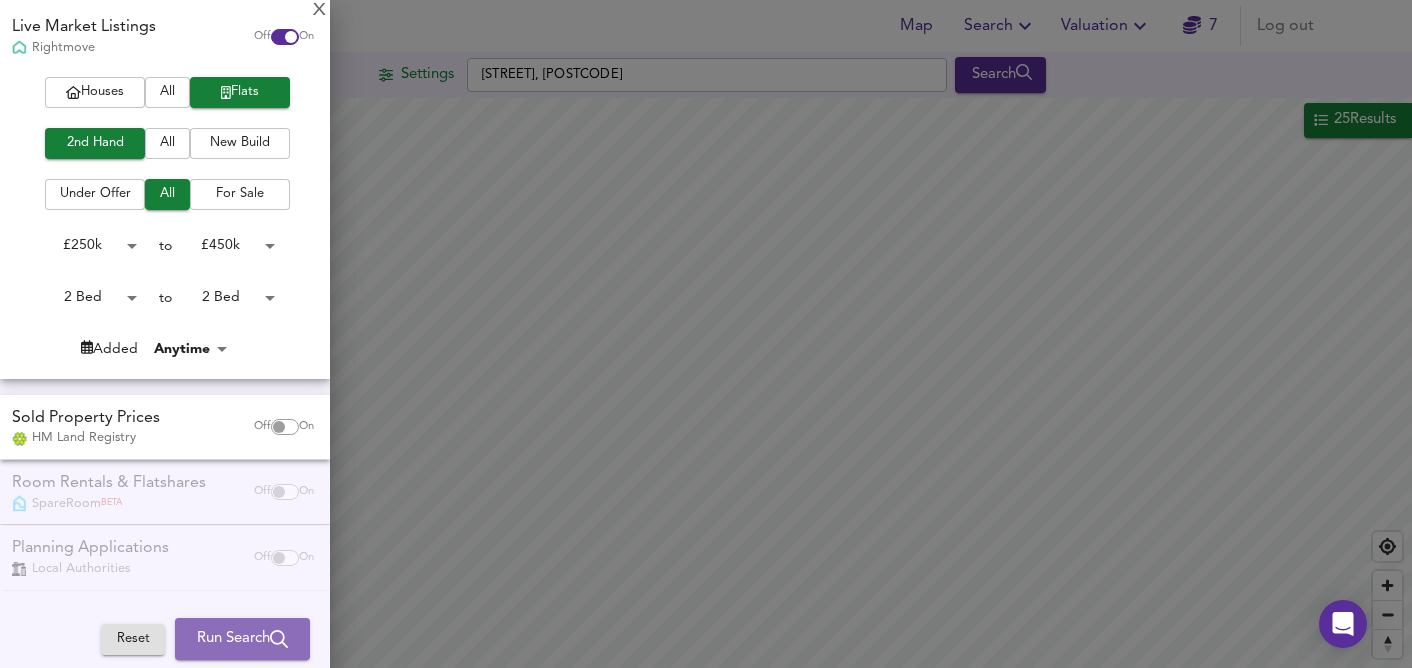 click on "Run Search" at bounding box center (242, 639) 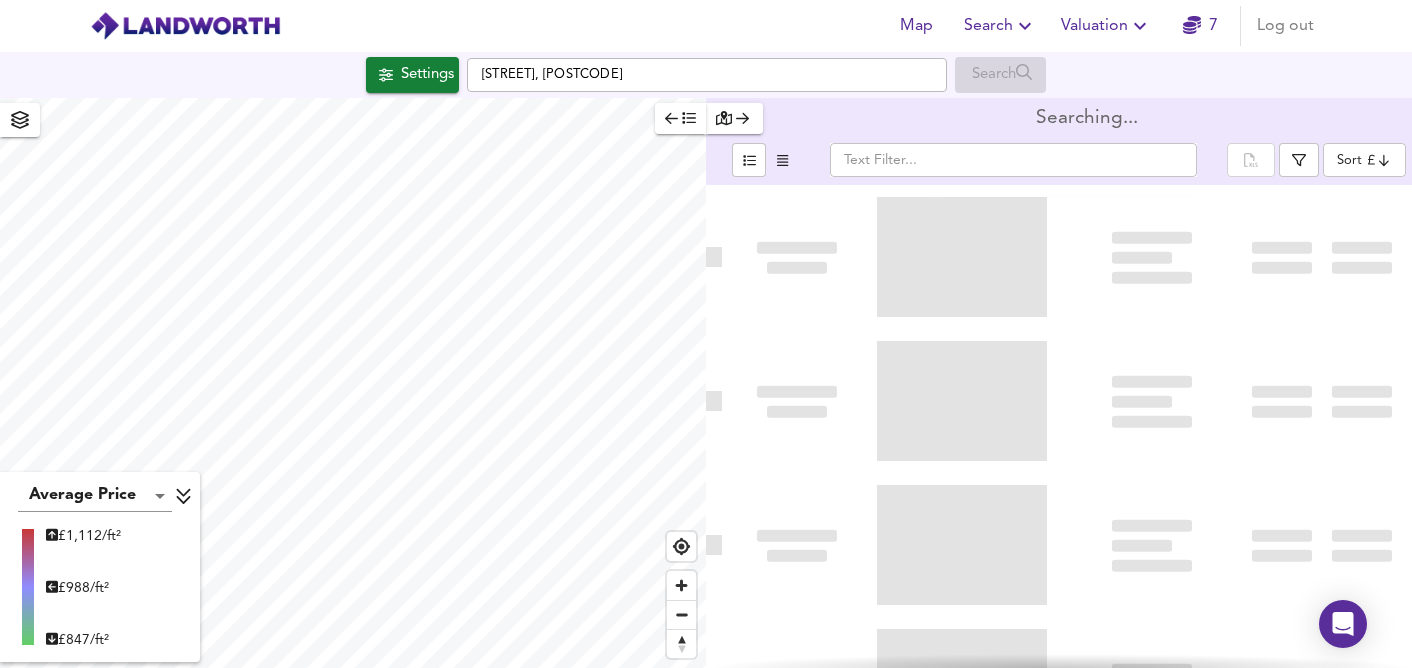 scroll, scrollTop: 957, scrollLeft: 0, axis: vertical 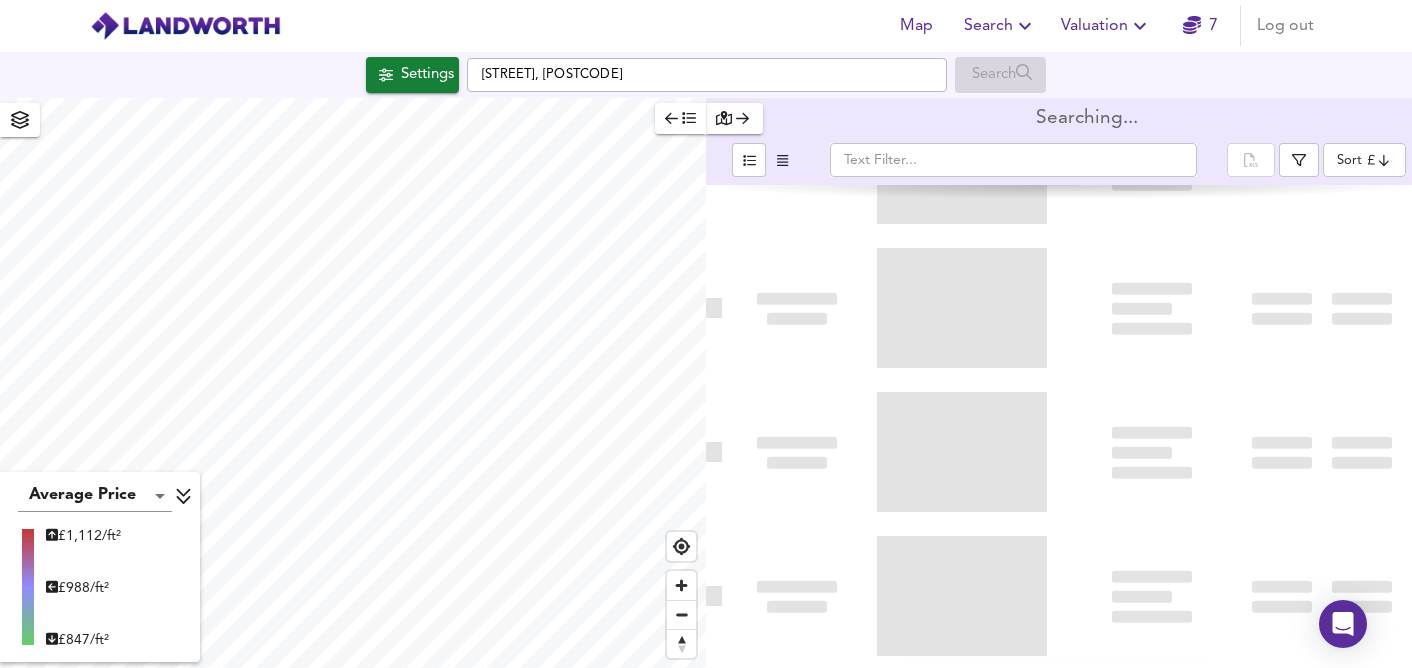 type on "bestdeal" 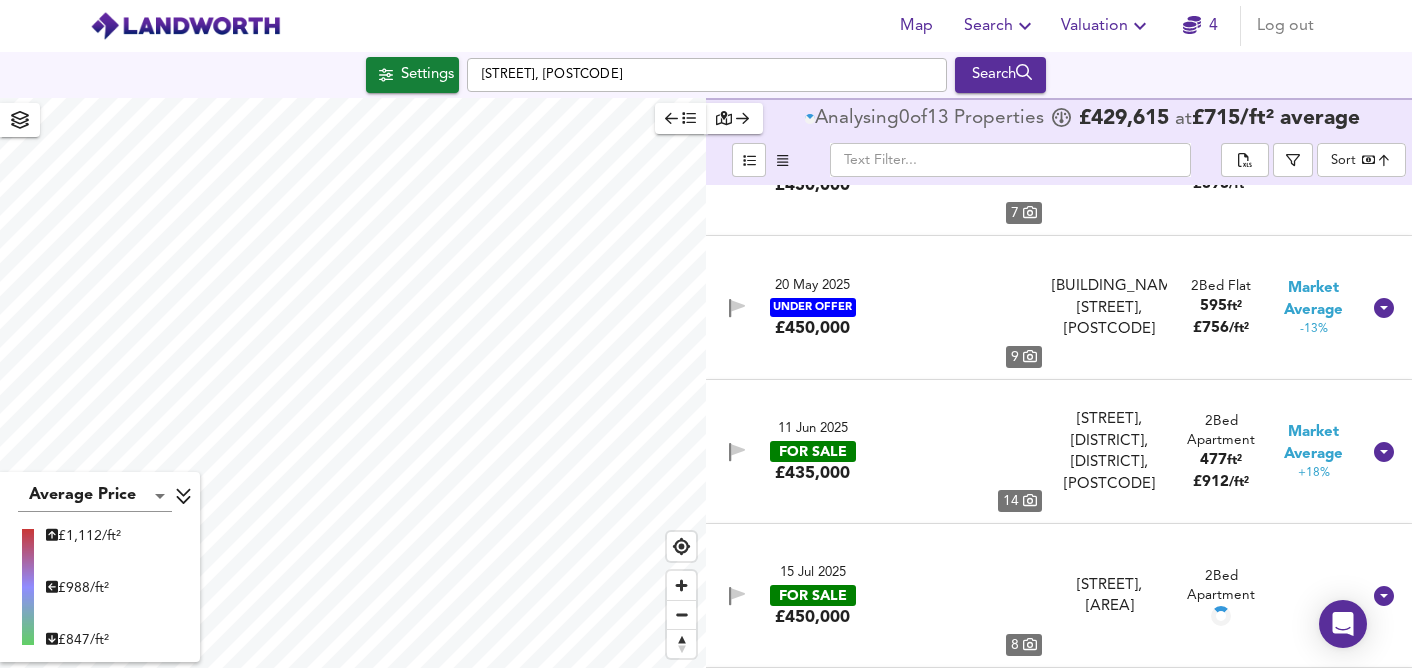 scroll, scrollTop: 0, scrollLeft: 0, axis: both 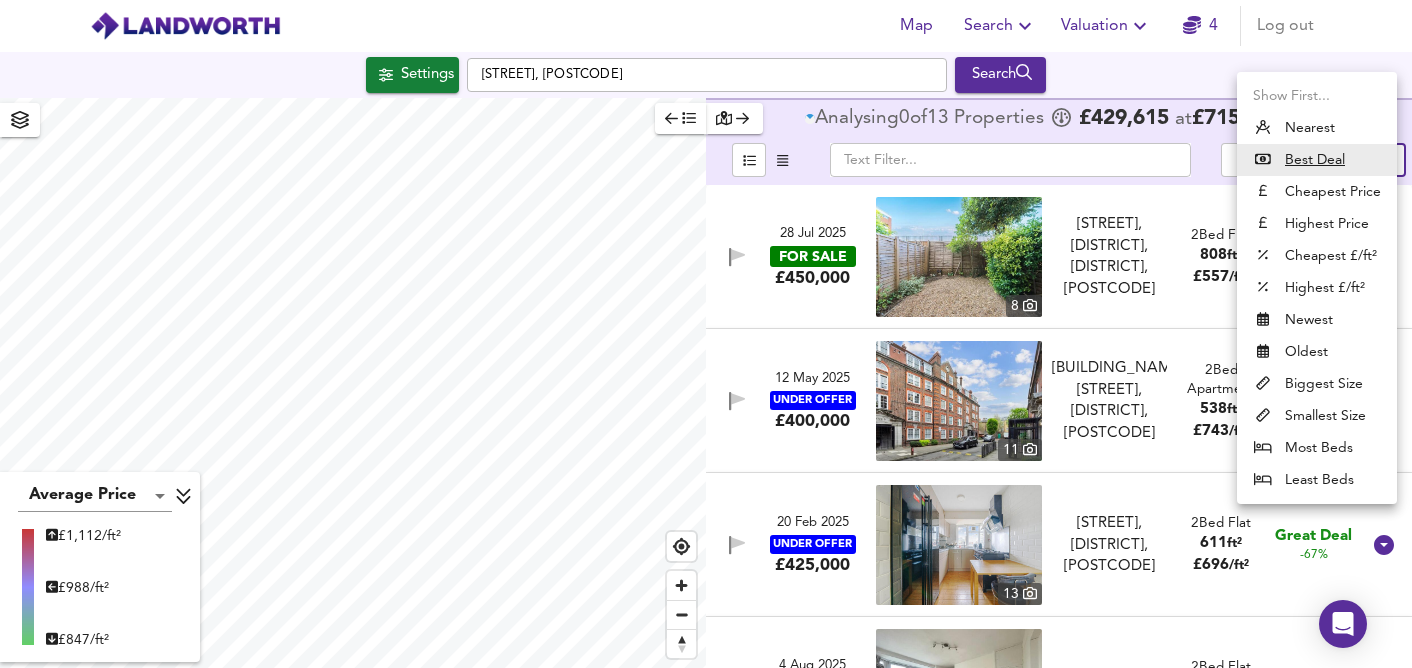 click on "Map Search Valuation    7 Log out        Settings     [STREET], [POSTCODE]        Search            25  Results     Average Price landworth    £ 1,112/ft²    £ 988/ft²    £ 847/ft²     Found  25  Propert ies     £ 344,994   at  £ 771 / ft²   average              ​ Download   Filter  Sort   bestdeal ​ UNDER OFFER £299,950     9    [STREET], [DISTRICT], [POSTCODE] [STREET], [DISTRICT], [POSTCODE] 1  Bed   Apartment Balcony Chain Free Communal Garden Garden Retirement 554 ft² £ 541 / ft² Great Deal -91% 18 Jun 2025 FOR SALE £325,000     12    [STREET], [DISTRICT], [POSTCODE] [STREET], [DISTRICT], [POSTCODE] 1  Bed   Flat Chain Free Communal Garden Fireplace Garden Investment Property Mansion Block Needs Renovation 559 ft² £ 581 / ft² Great Deal -80% 2 Aug 2025 FOR SALE £305,000     11    [STREET], [DISTRICT], [POSTCODE] [STREET], [DISTRICT], [POSTCODE] 1  Bed   Flat Chain Free Communal Garden Fitted Kitchen Garden Off Street Parking Retirement 490 £" at bounding box center (706, 334) 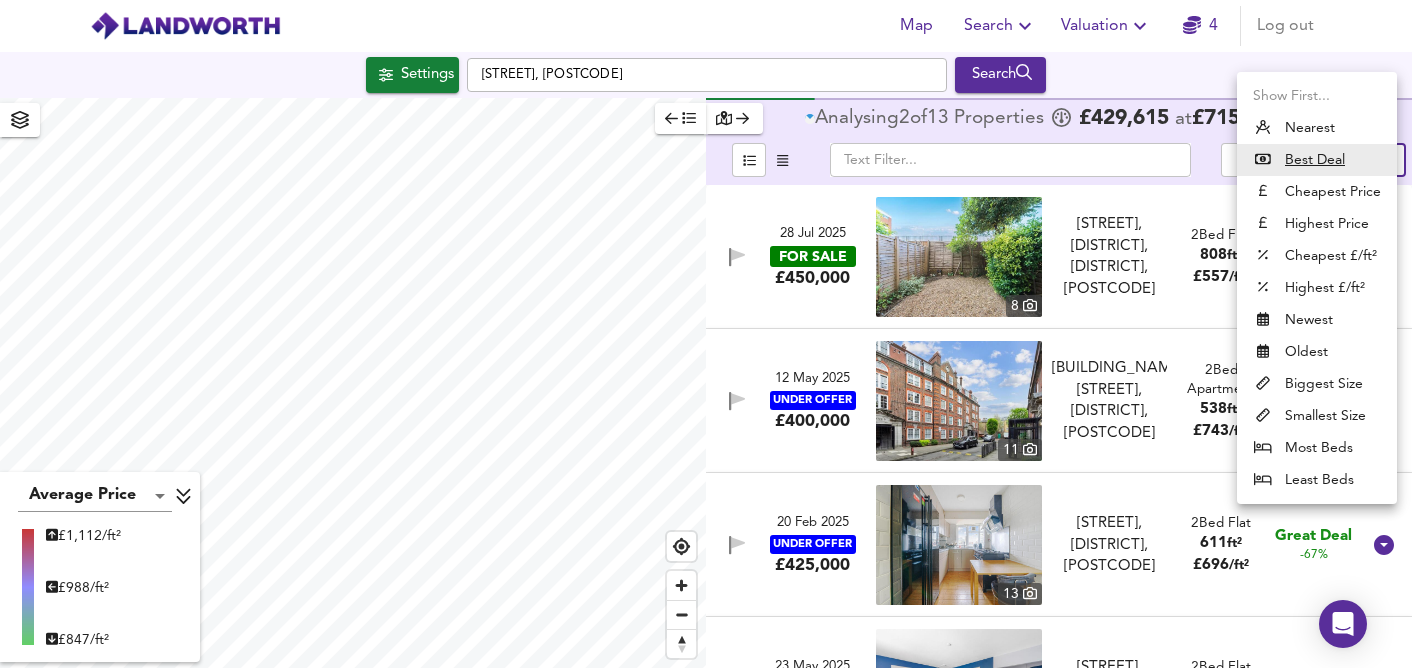 click on "Best Deal" at bounding box center [1315, 160] 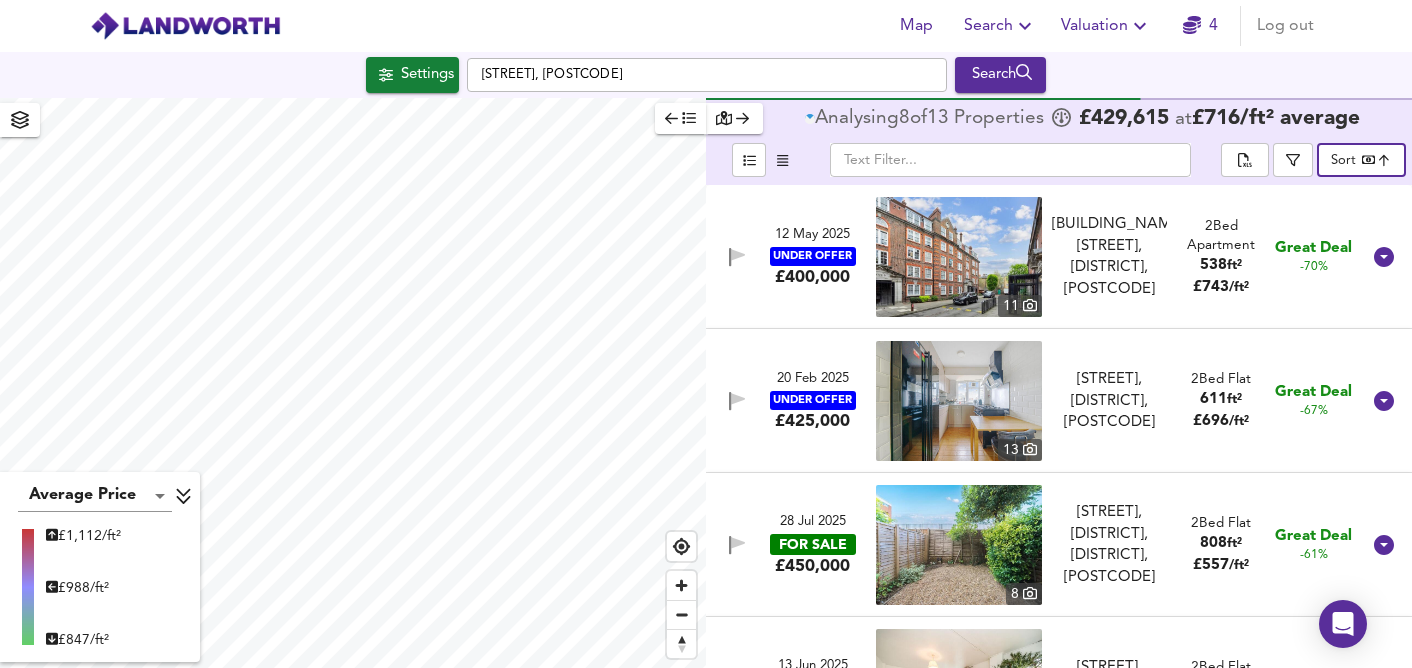 click at bounding box center (1293, 160) 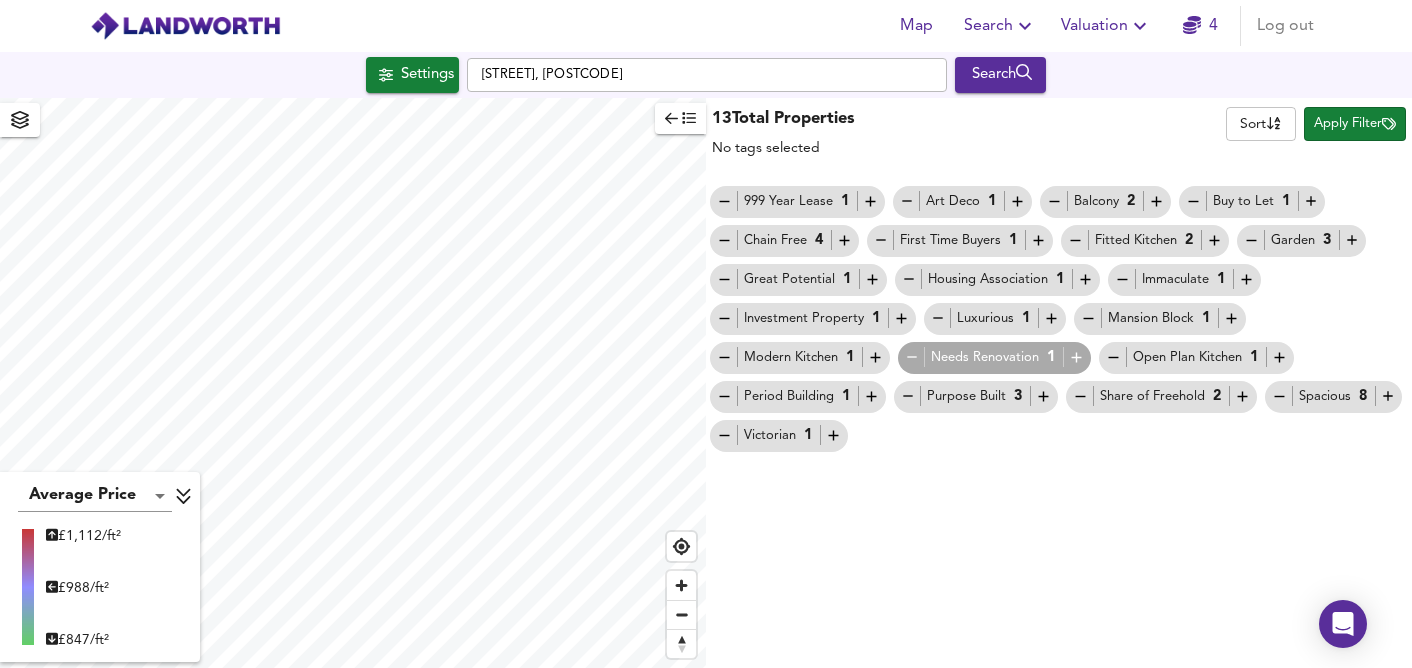 click on "13  Total Properties No tags selected Sort   name ​    Apply Filter  999 Year Lease 1 Art Deco 1 Balcony 2 Buy to Let 1 Chain Free 4 First Time Buyers 1 Fitted Kitchen 2 Garden 3 Great Potential 1 Housing Association 1 Immaculate 1 Investment Property 1 Luxurious 1 Mansion Block 1 Modern Kitchen 1 Needs Renovation 1 Open Plan Kitchen 1 Period Building 1 Purpose Built 3 Share of Freehold 2 Spacious 8 Victorian 1" at bounding box center (1059, 276) 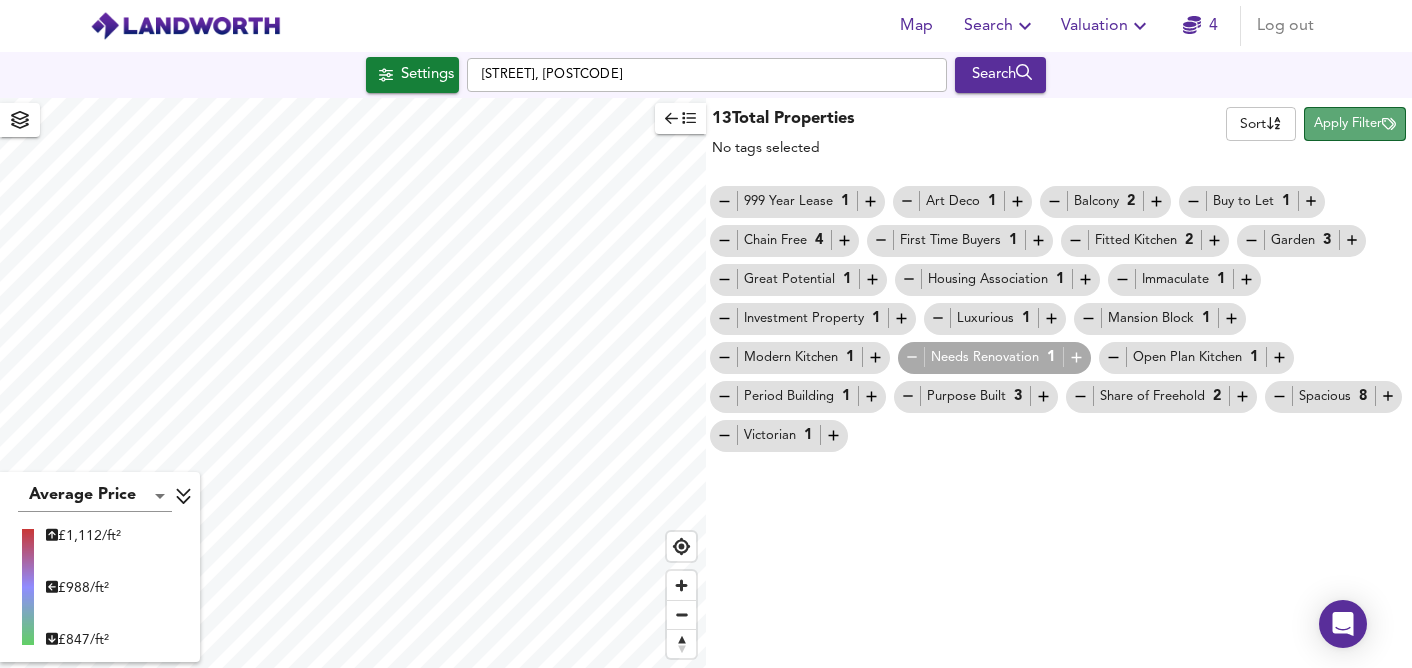click on "Apply Filter" at bounding box center (1355, 124) 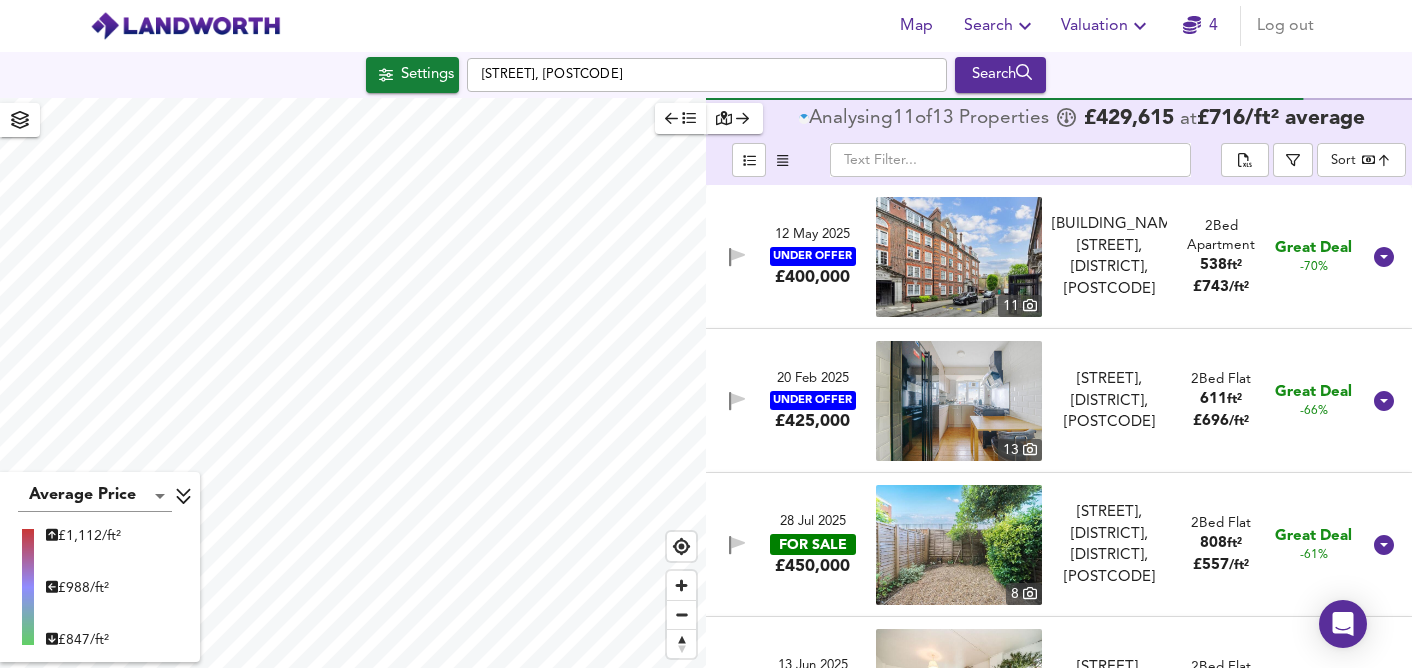 scroll, scrollTop: 13, scrollLeft: 0, axis: vertical 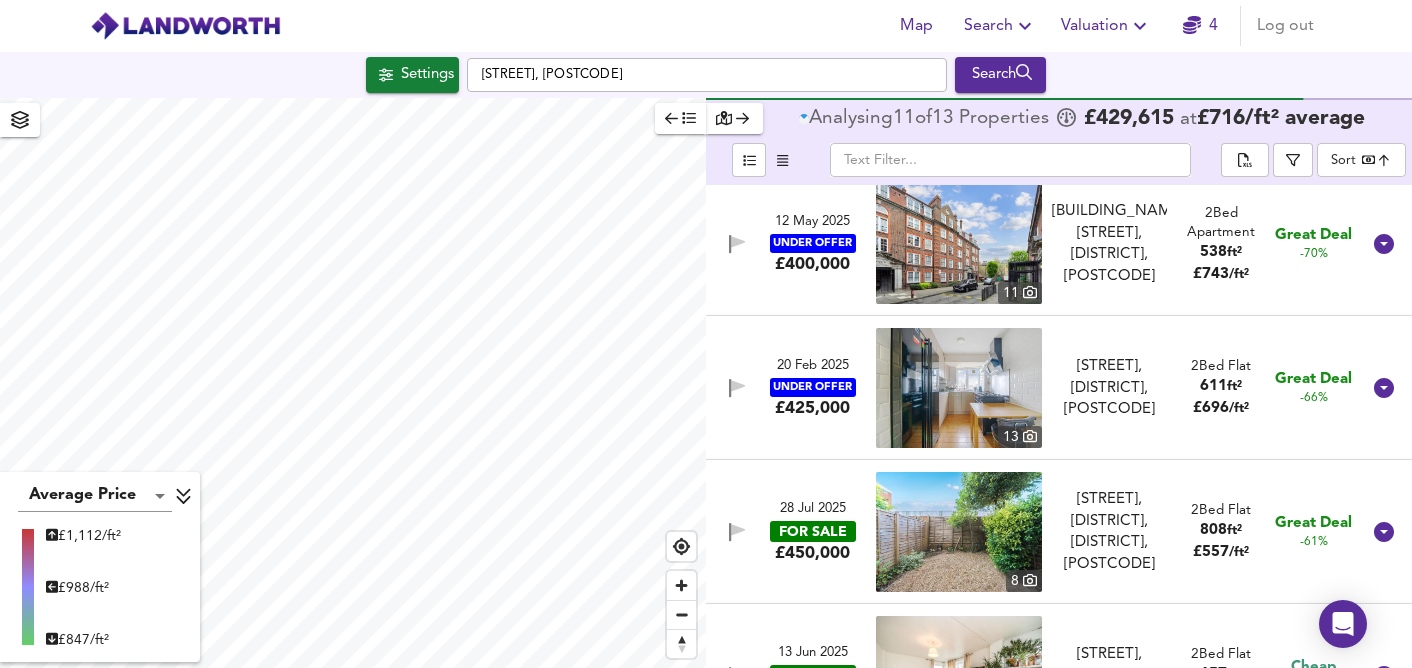 click at bounding box center (959, 244) 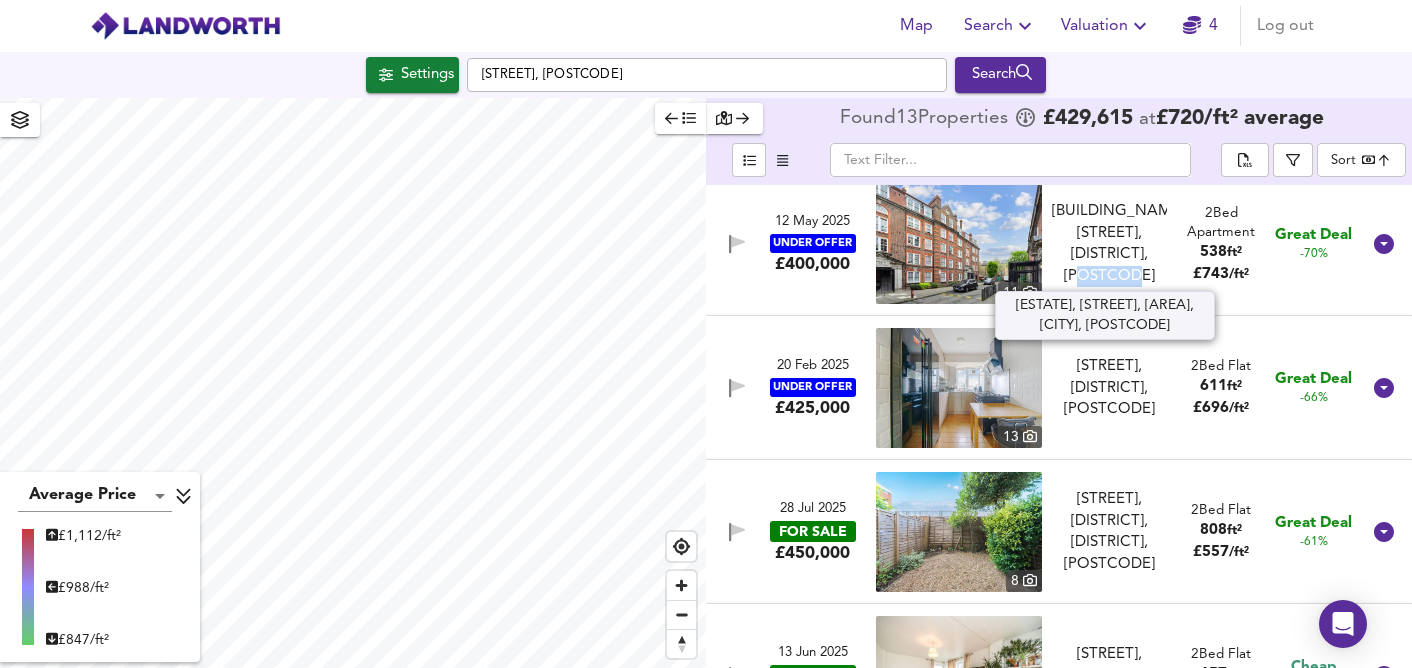 drag, startPoint x: 1151, startPoint y: 279, endPoint x: 1106, endPoint y: 278, distance: 45.01111 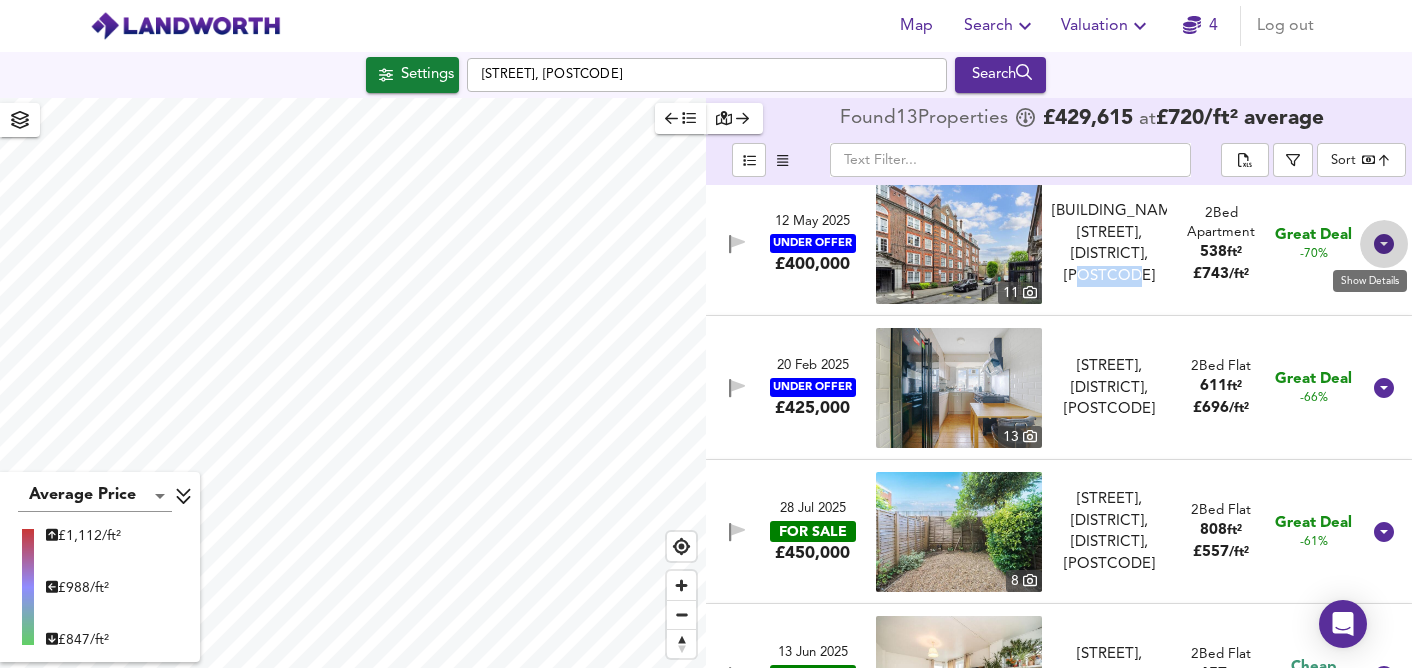 click 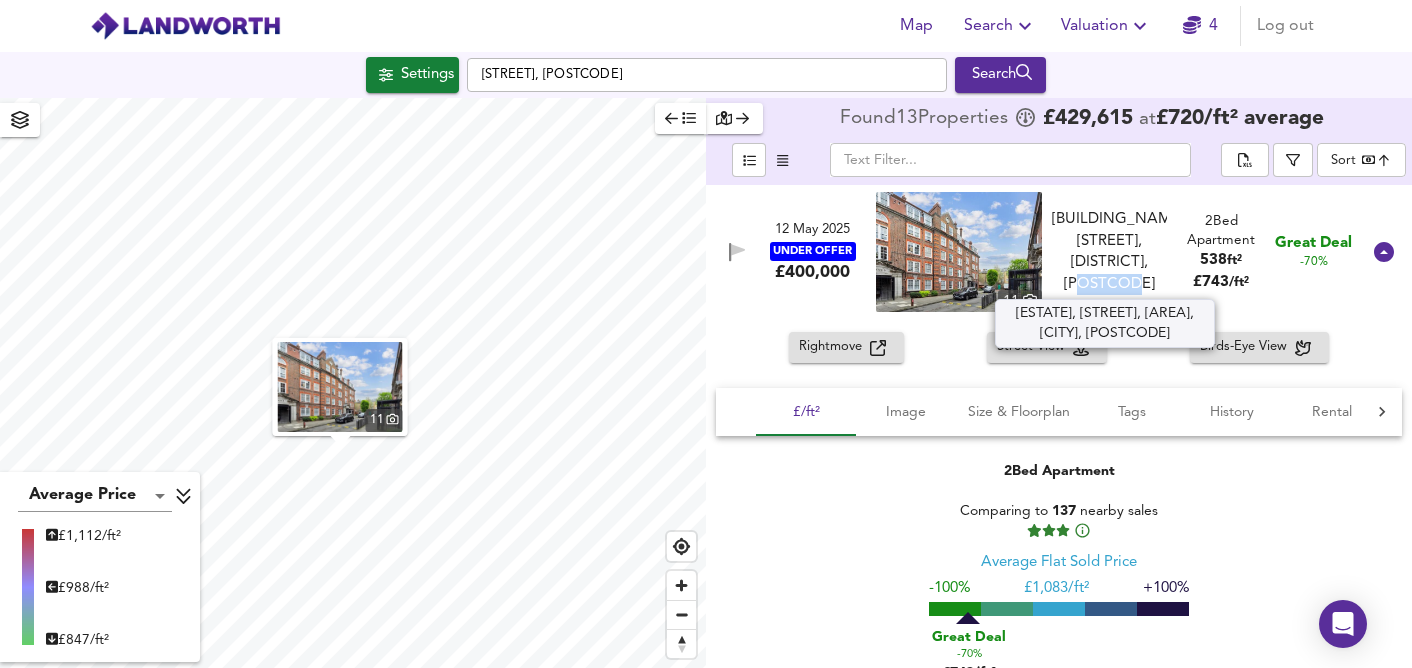 drag, startPoint x: 1168, startPoint y: 285, endPoint x: 1059, endPoint y: 213, distance: 130.63307 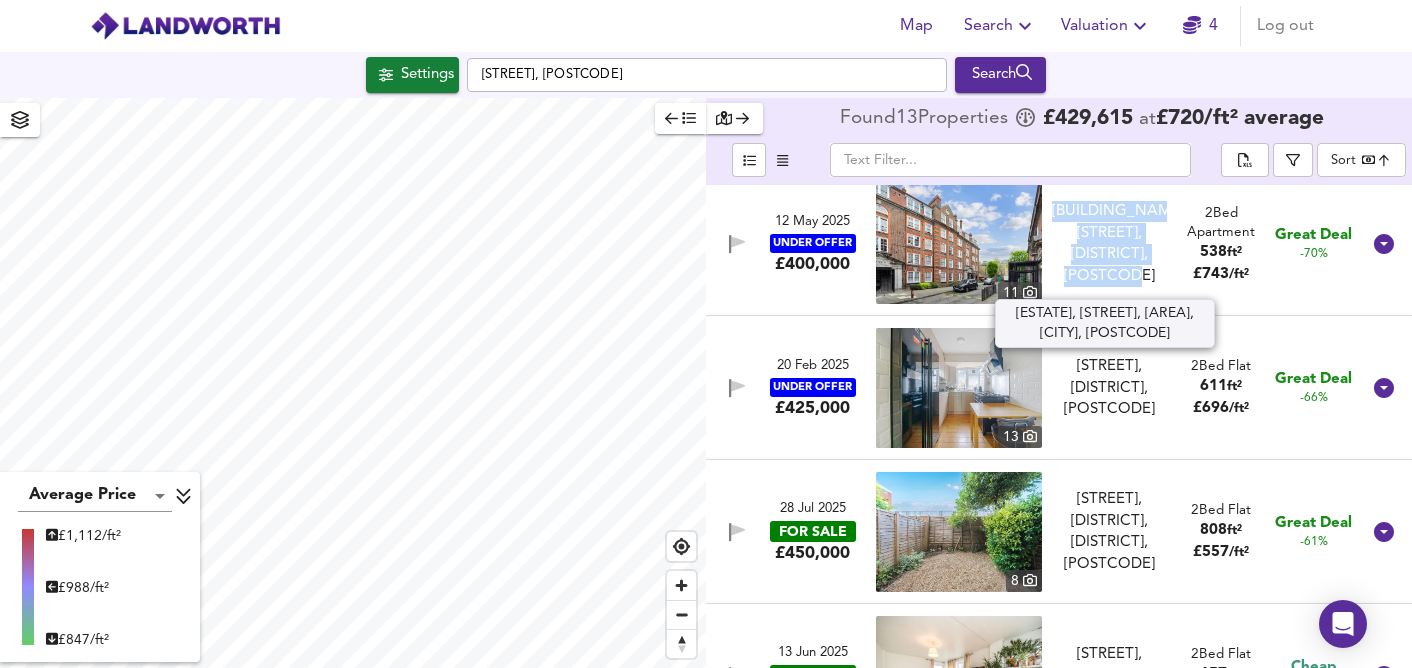 drag, startPoint x: 1049, startPoint y: 210, endPoint x: 1159, endPoint y: 276, distance: 128.28094 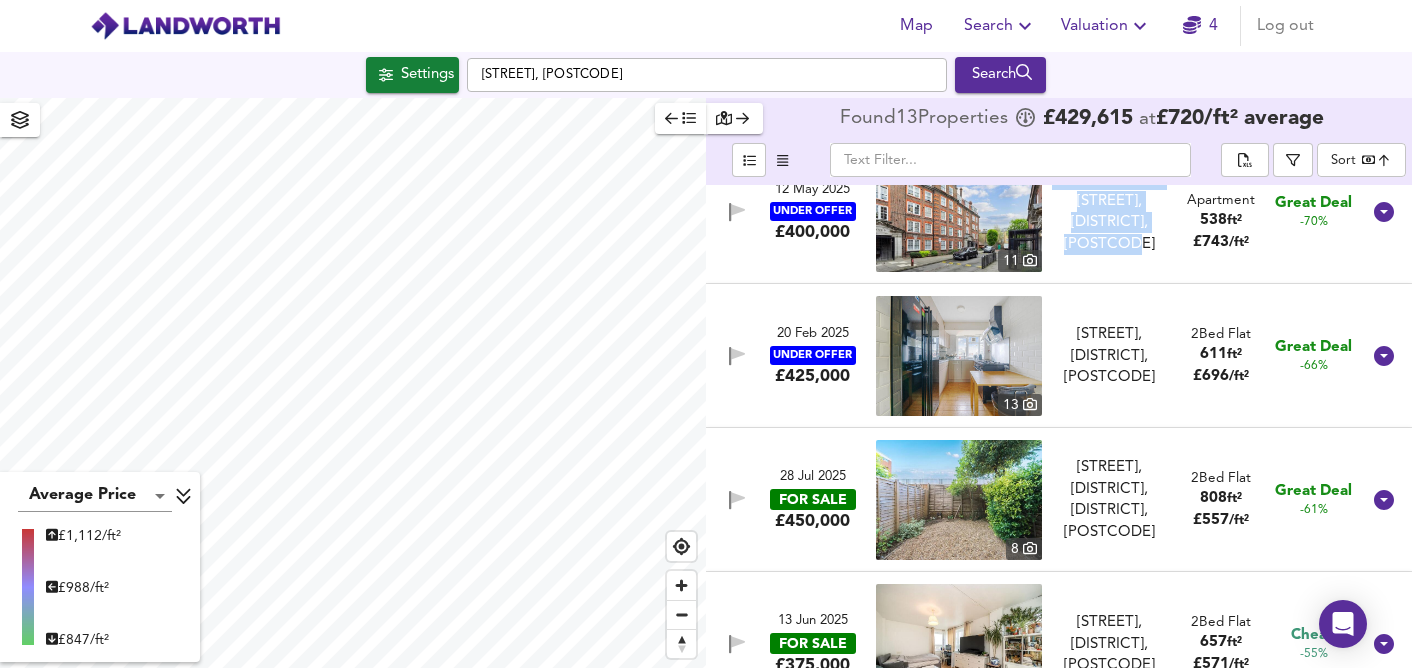 scroll, scrollTop: 46, scrollLeft: 0, axis: vertical 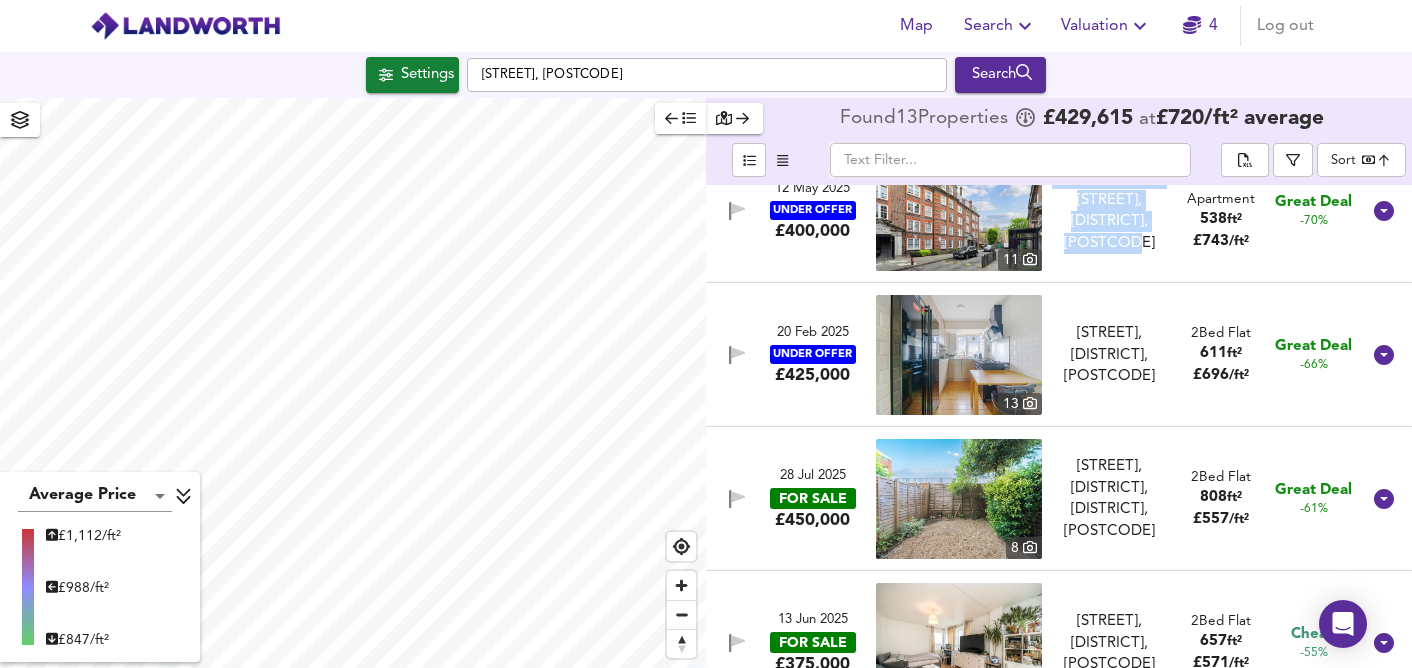 click at bounding box center (959, 499) 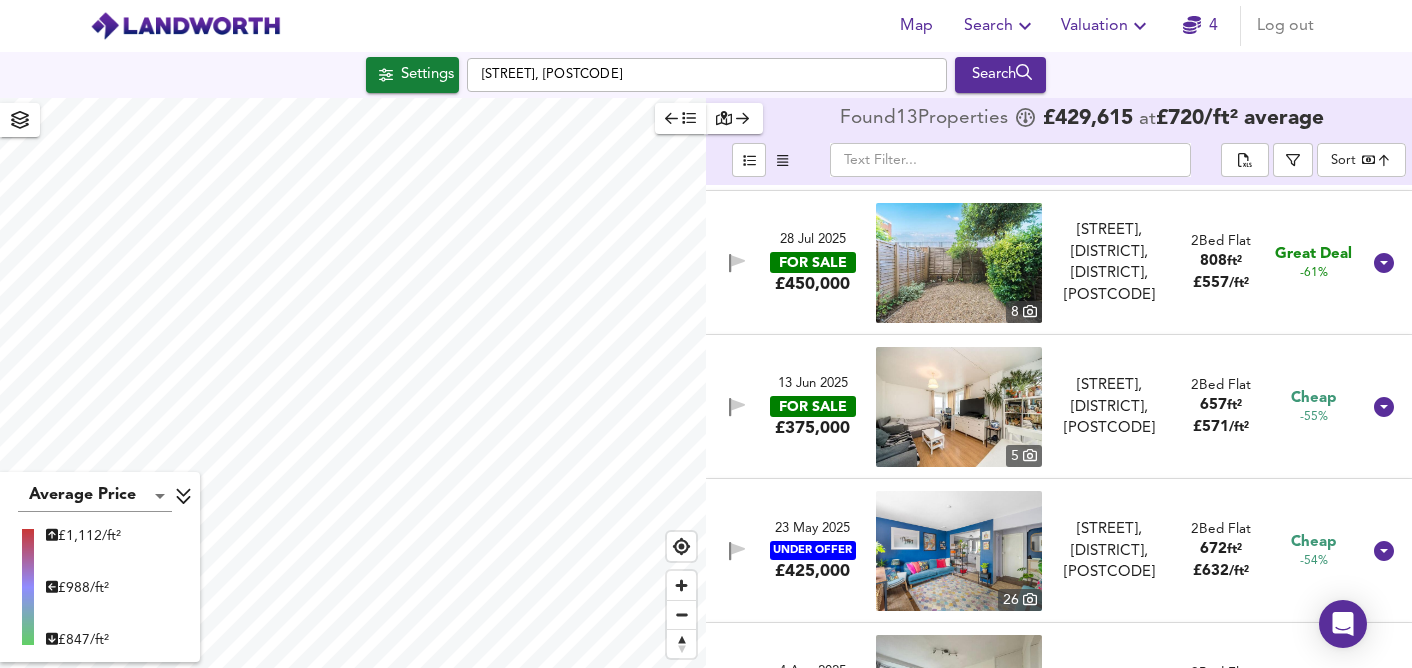 scroll, scrollTop: 285, scrollLeft: 0, axis: vertical 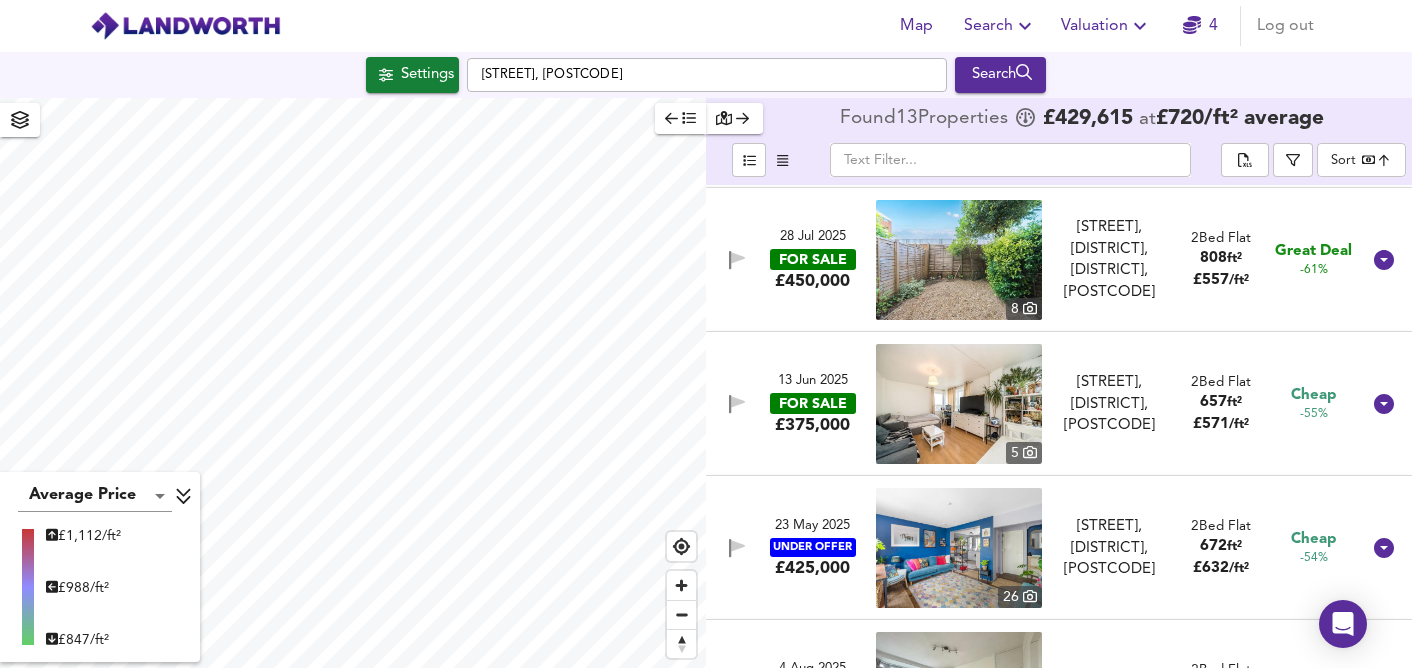 click at bounding box center (959, 404) 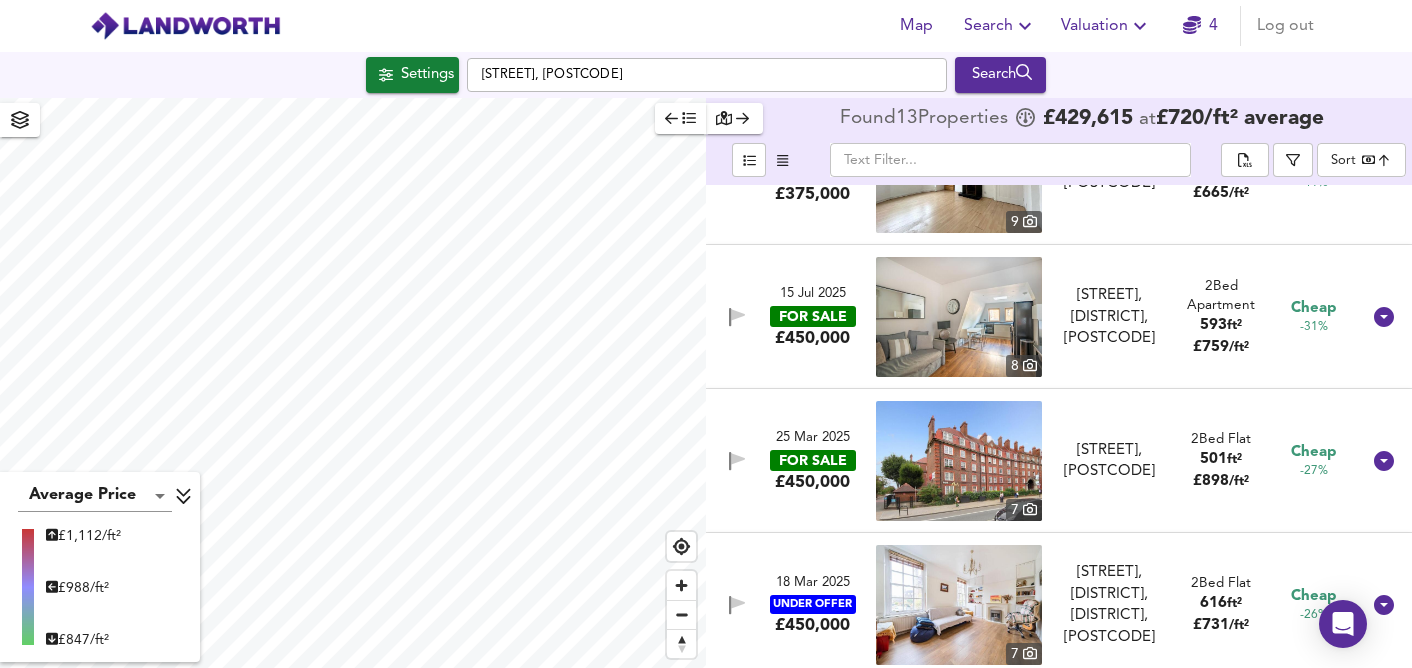 scroll, scrollTop: 806, scrollLeft: 0, axis: vertical 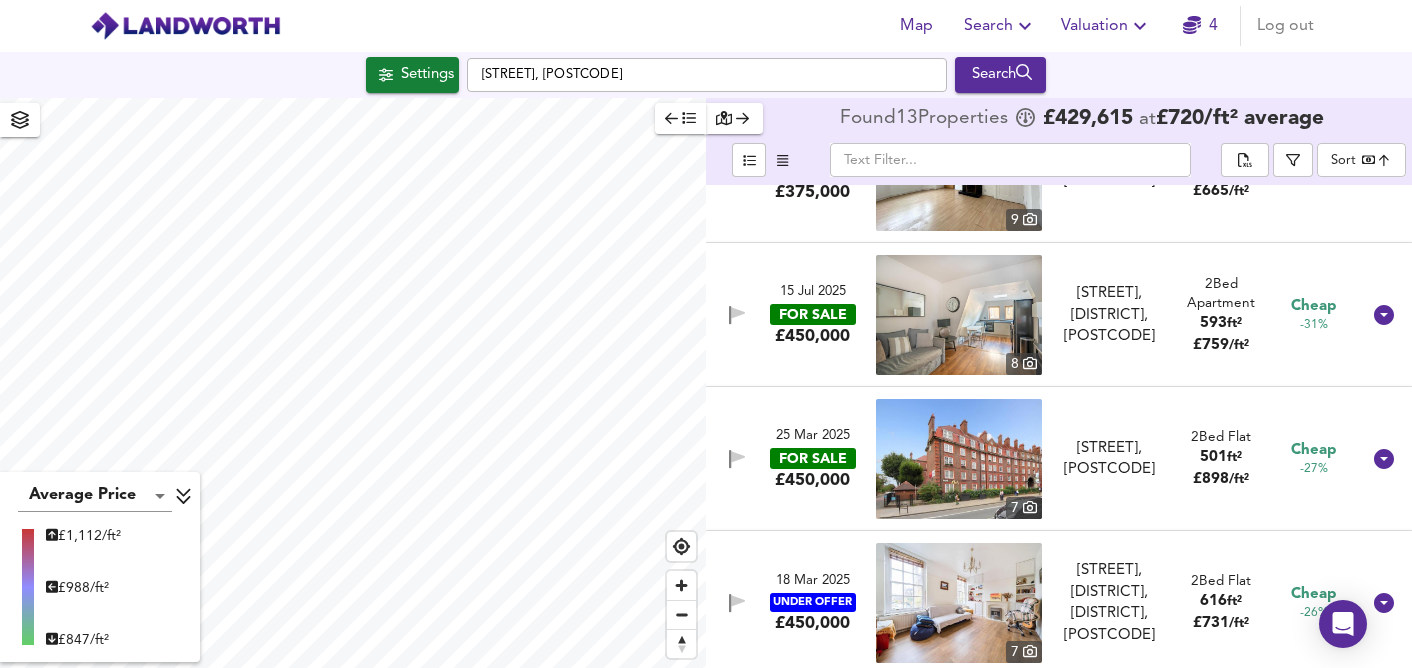 click at bounding box center (959, 459) 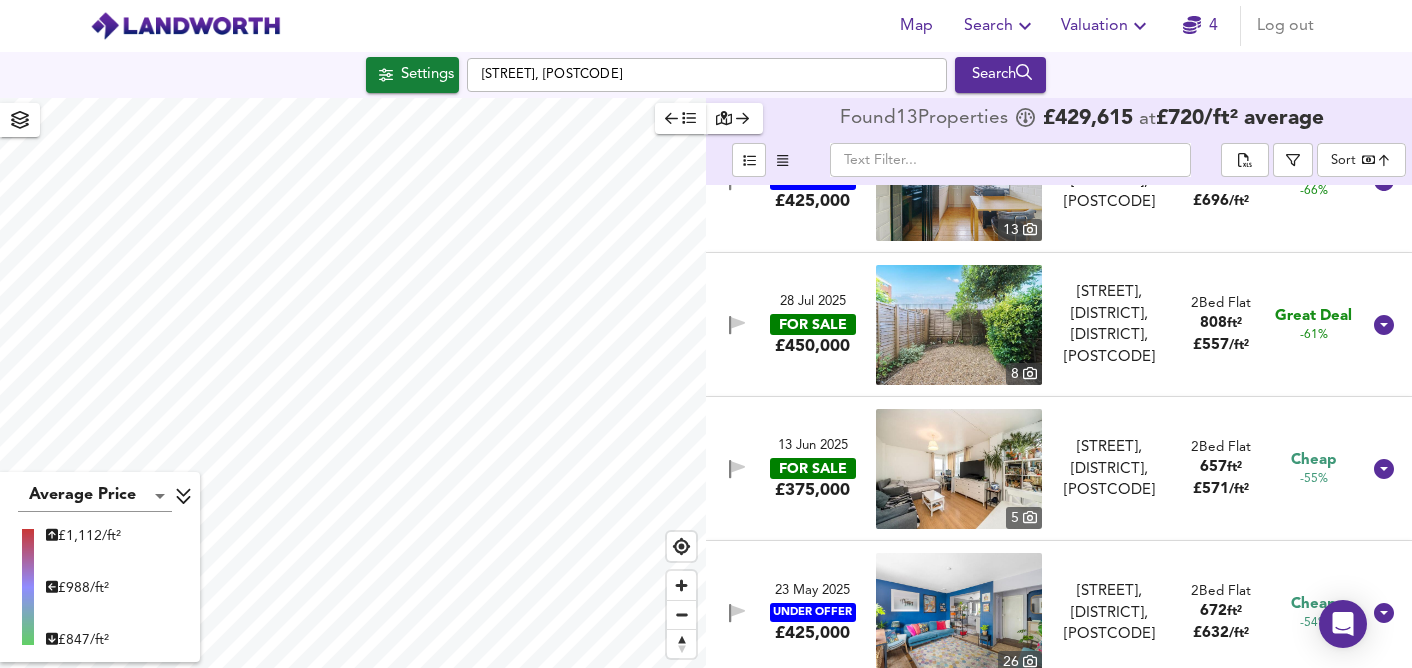 scroll, scrollTop: 0, scrollLeft: 0, axis: both 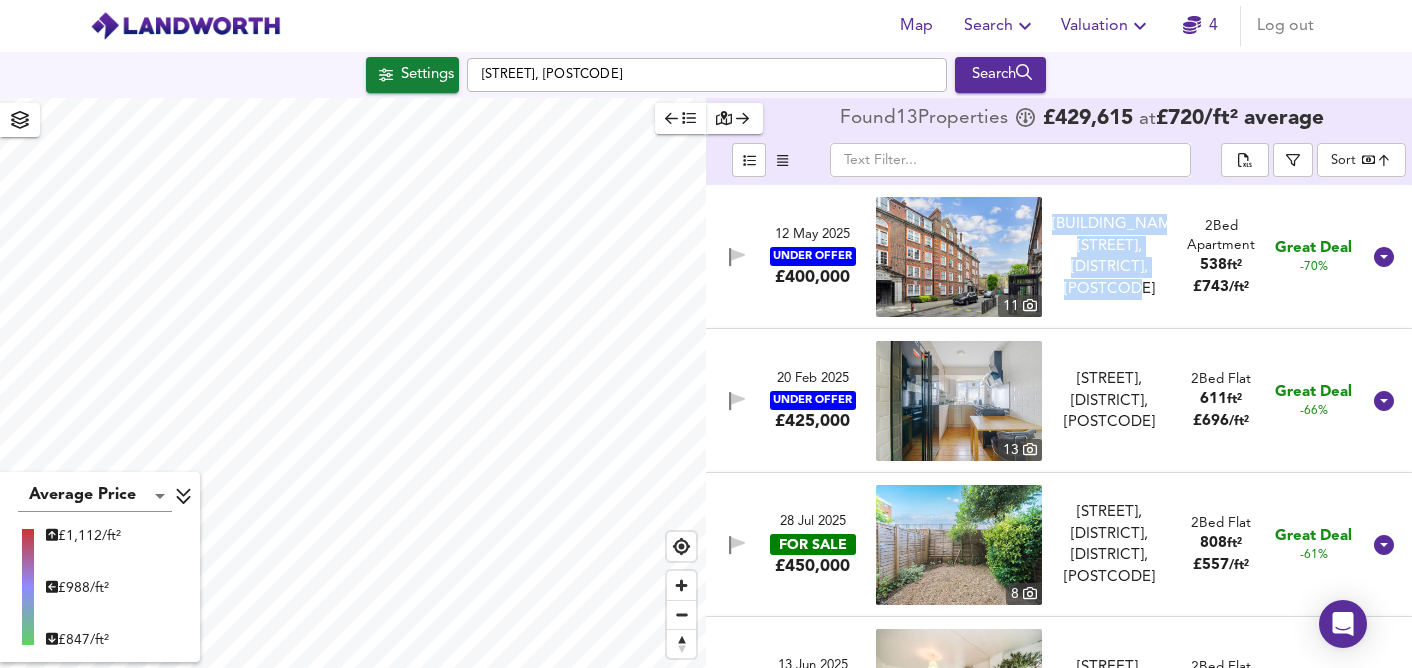 type on "1647" 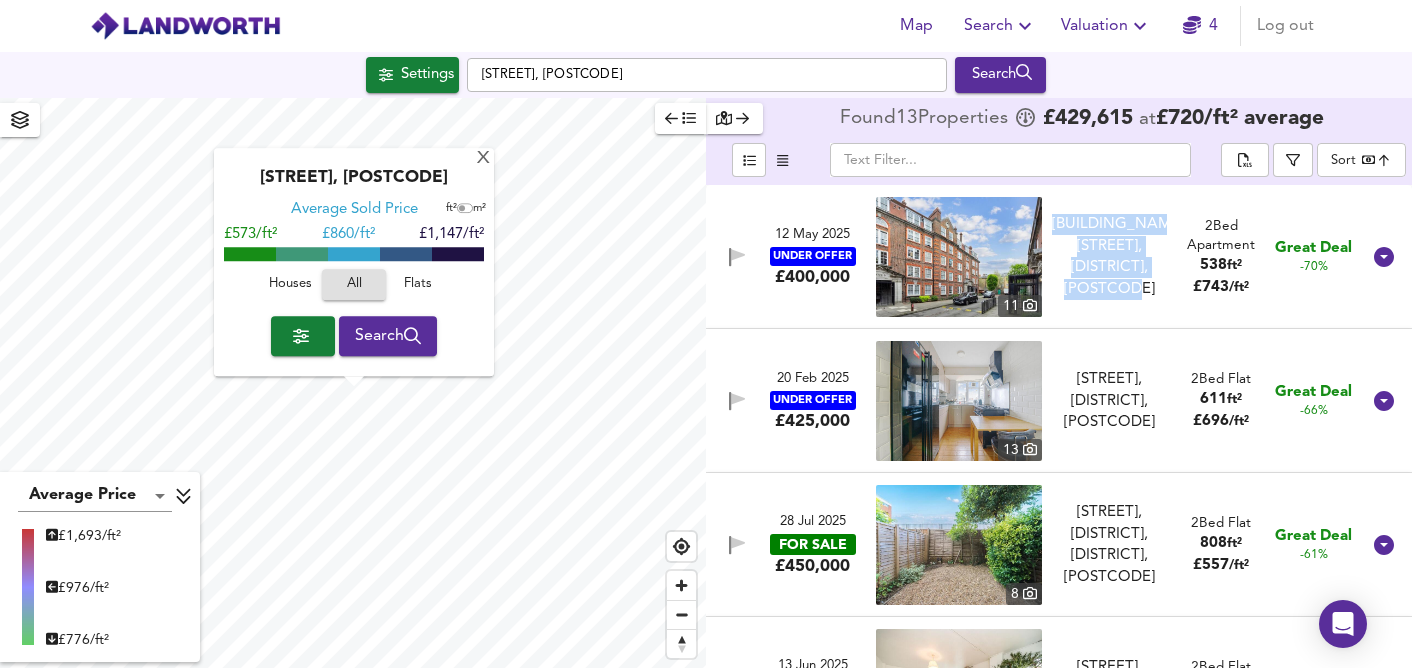 click on "Search" at bounding box center [388, 336] 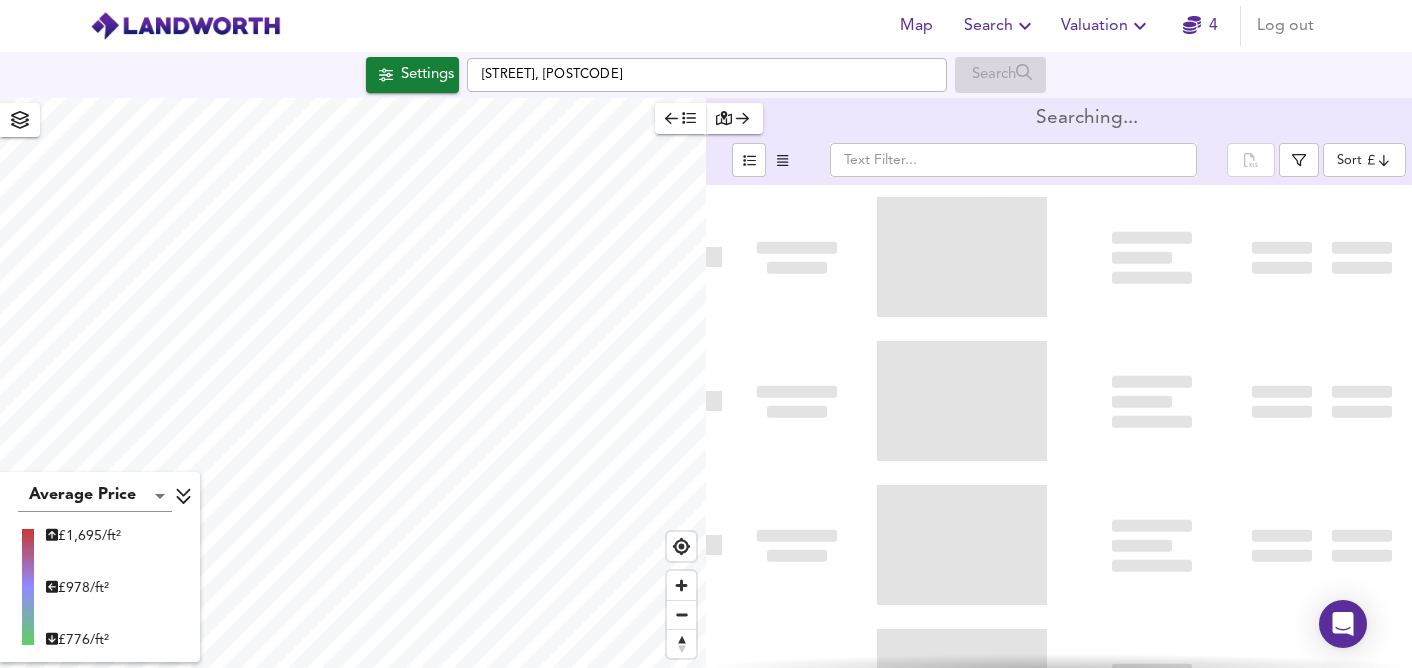 type on "bestdeal" 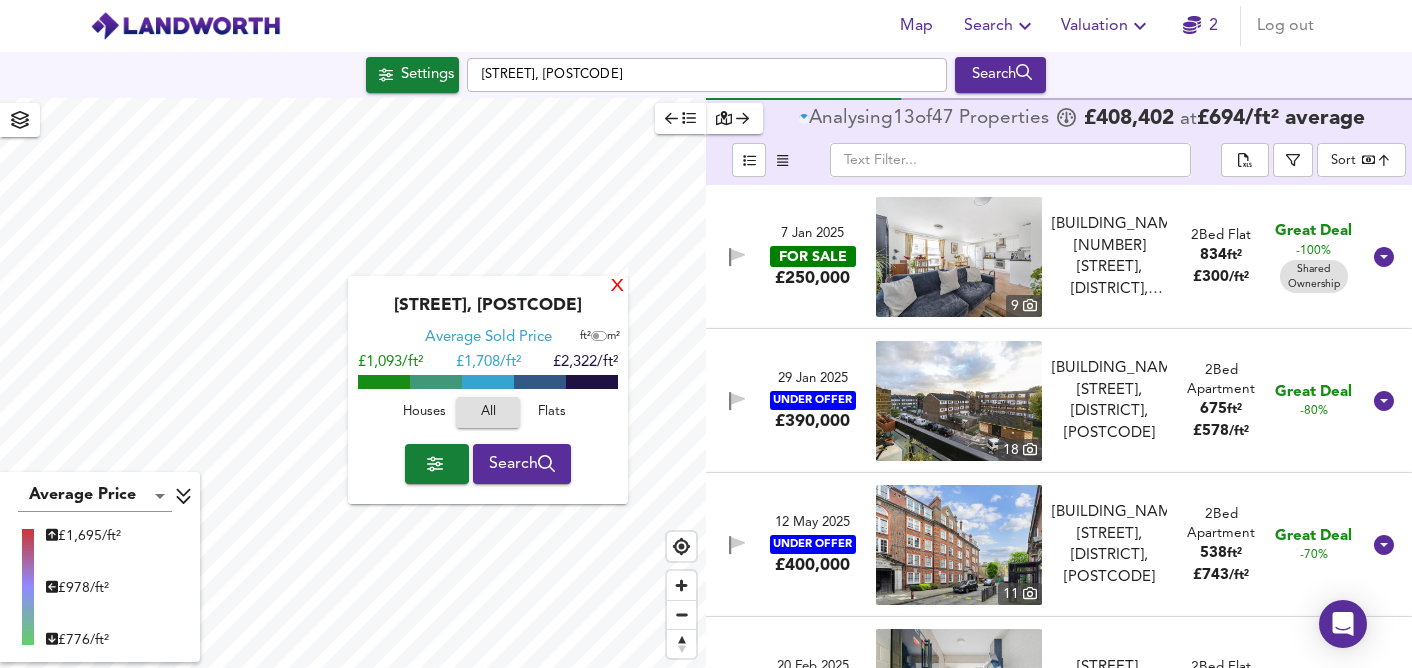 click on "X" at bounding box center [617, 287] 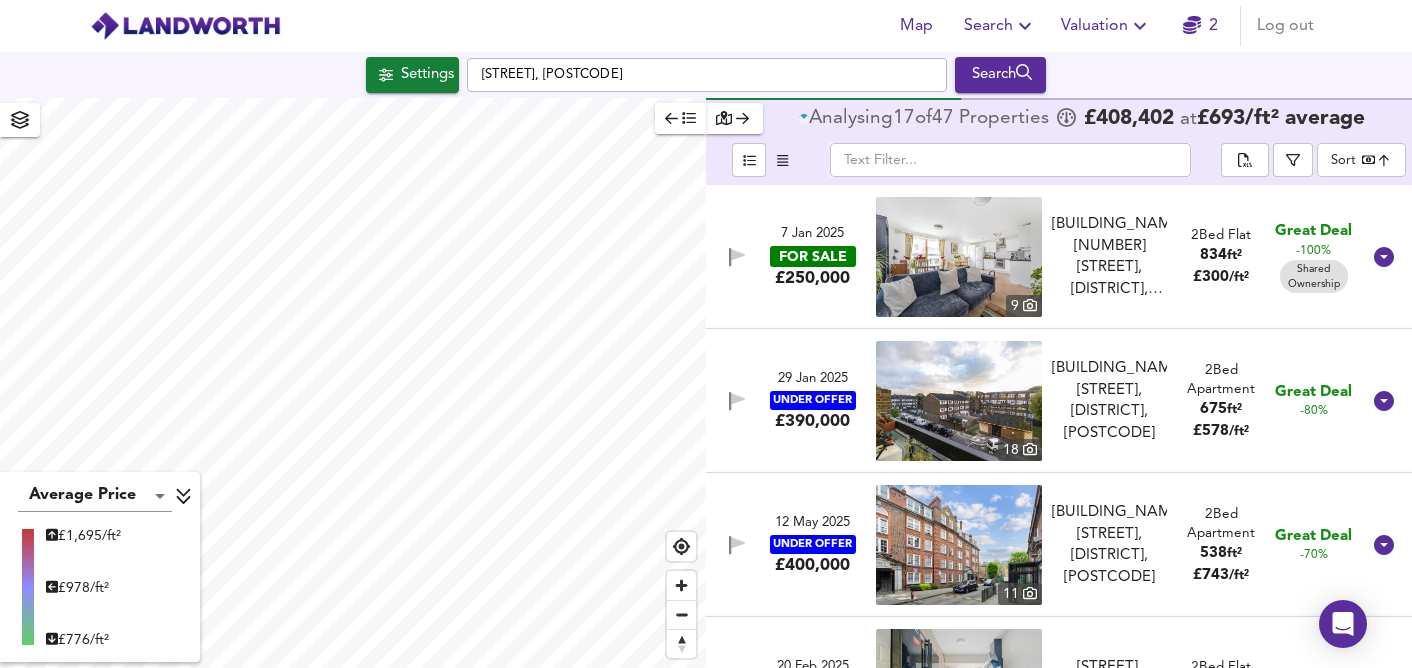 click at bounding box center (959, 257) 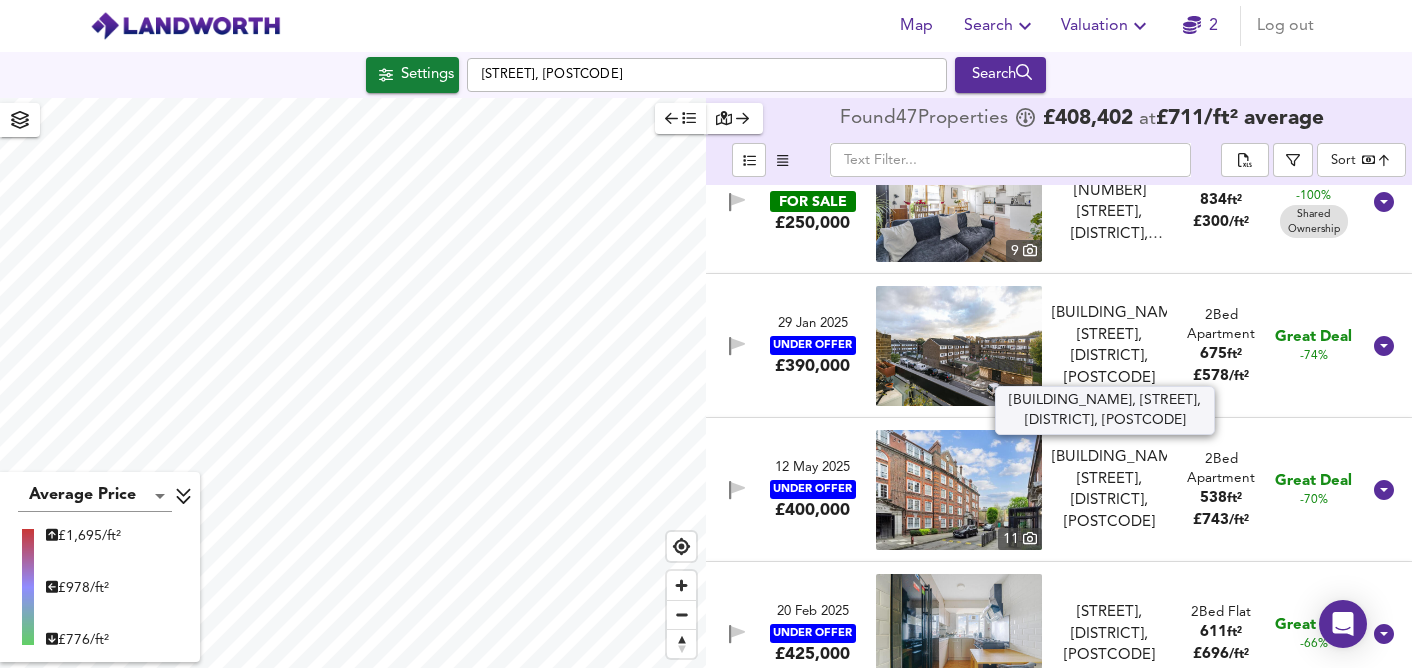 scroll, scrollTop: 62, scrollLeft: 0, axis: vertical 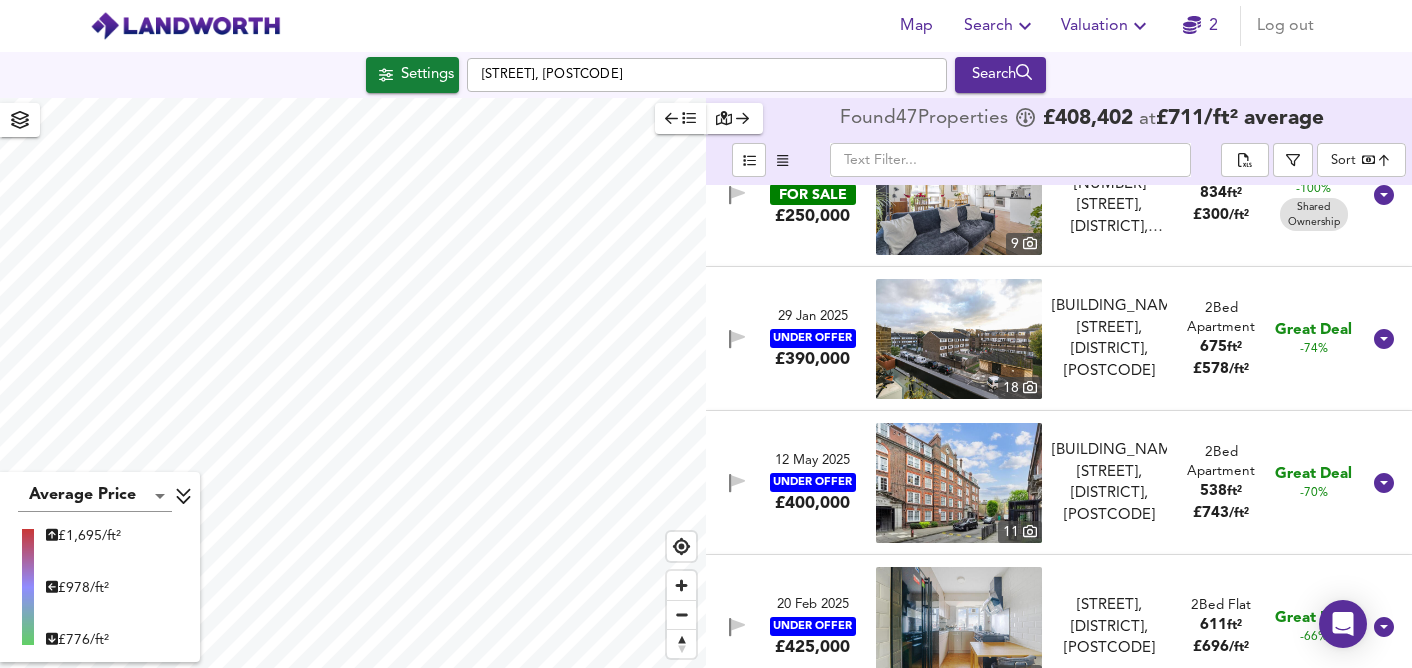 click at bounding box center [959, 339] 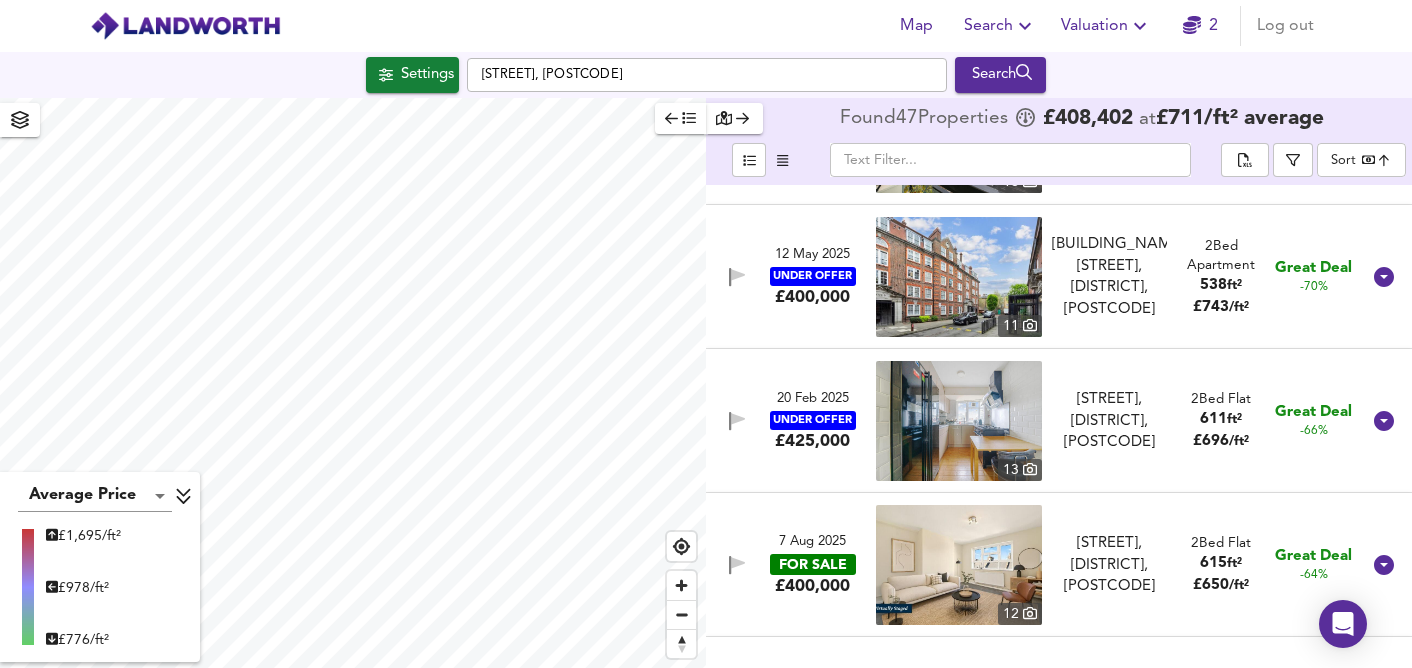 scroll, scrollTop: 279, scrollLeft: 0, axis: vertical 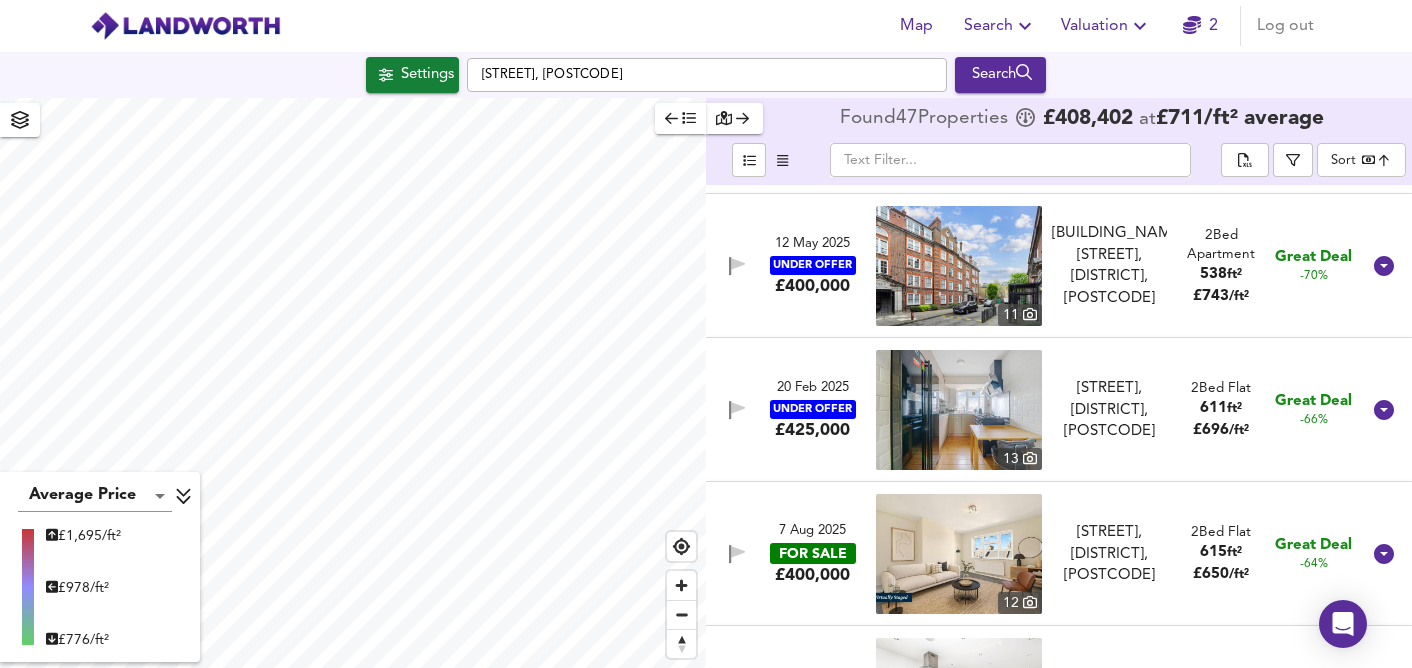 click at bounding box center (959, 410) 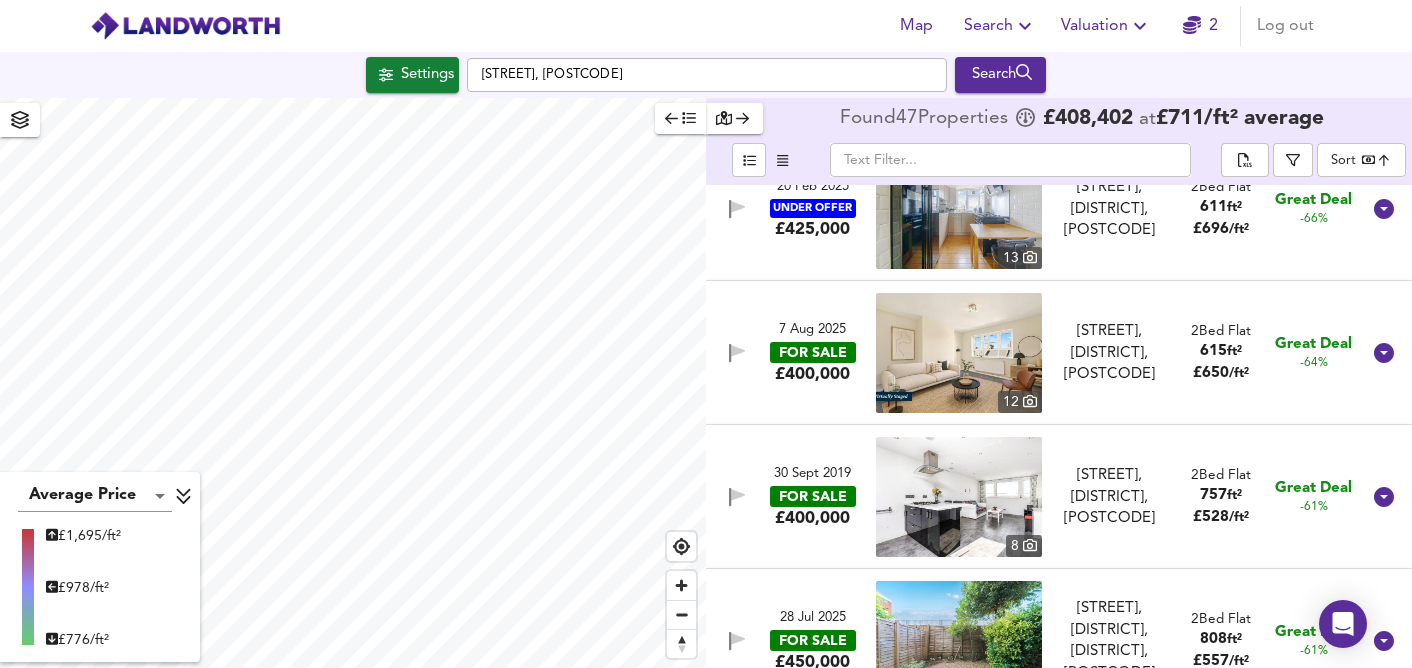 scroll, scrollTop: 495, scrollLeft: 0, axis: vertical 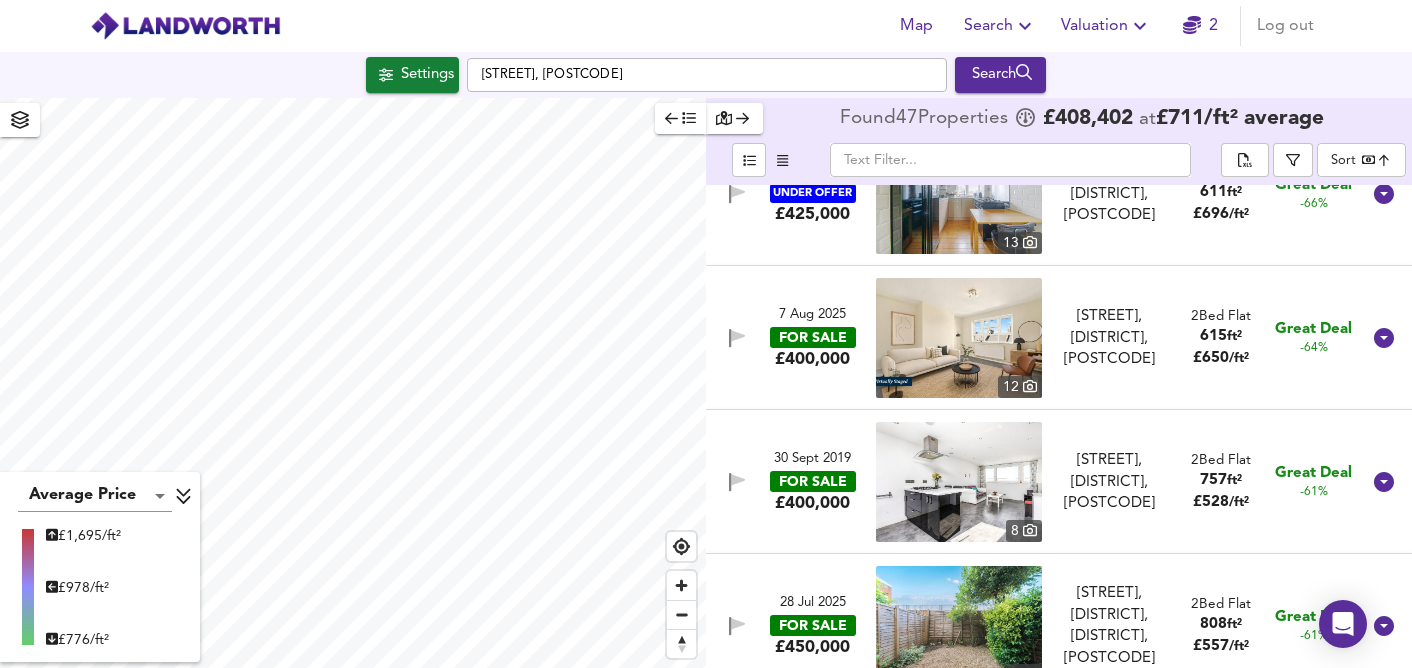 click at bounding box center [959, 482] 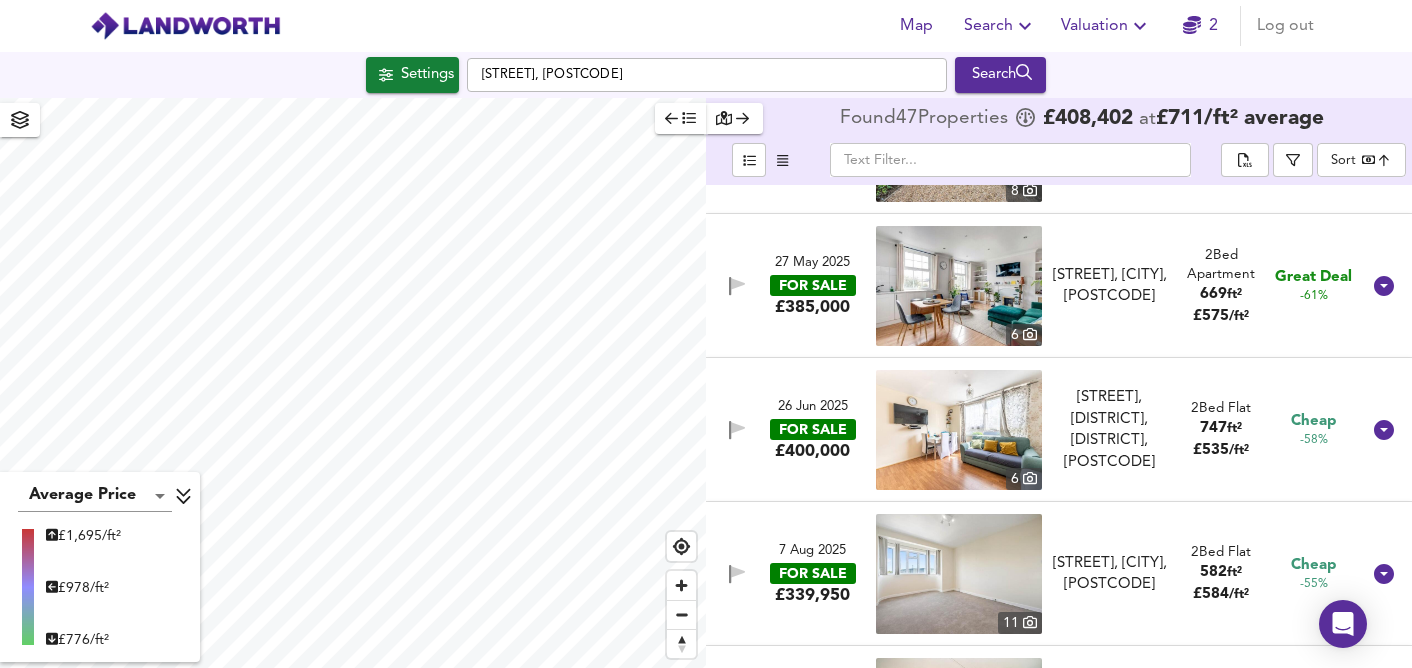 scroll, scrollTop: 981, scrollLeft: 0, axis: vertical 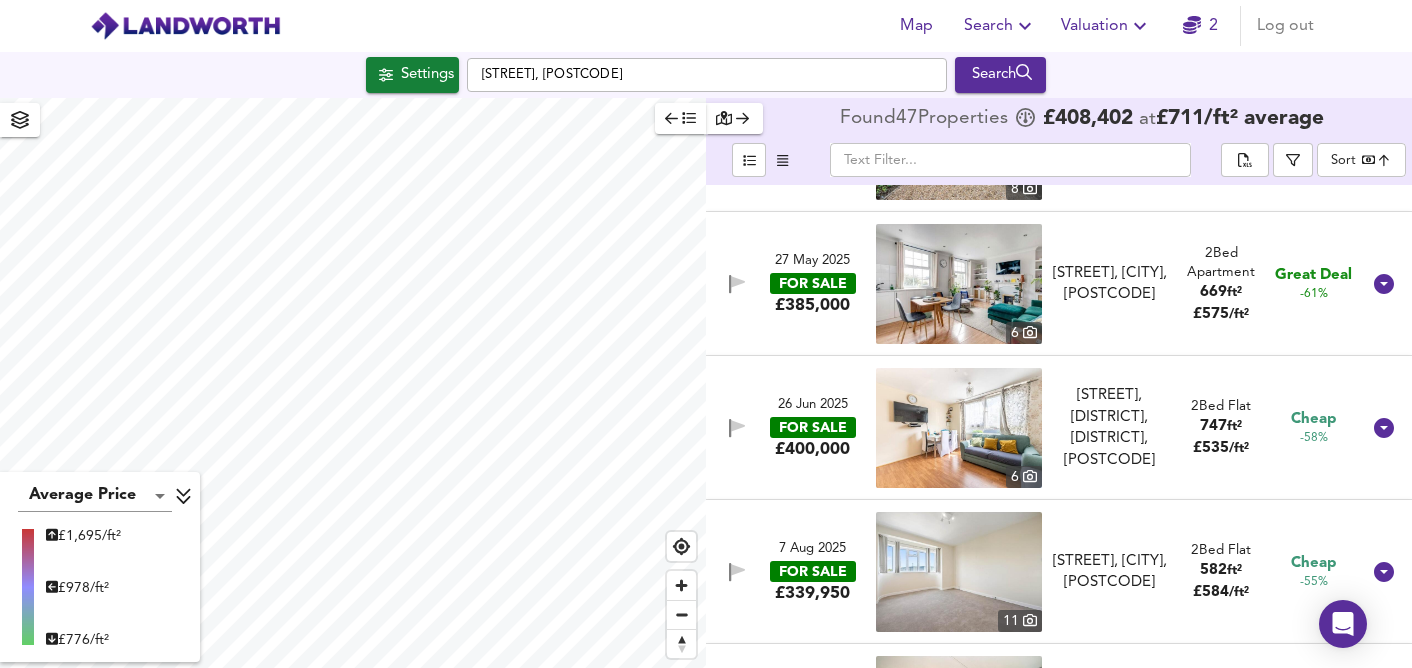 click at bounding box center (959, 428) 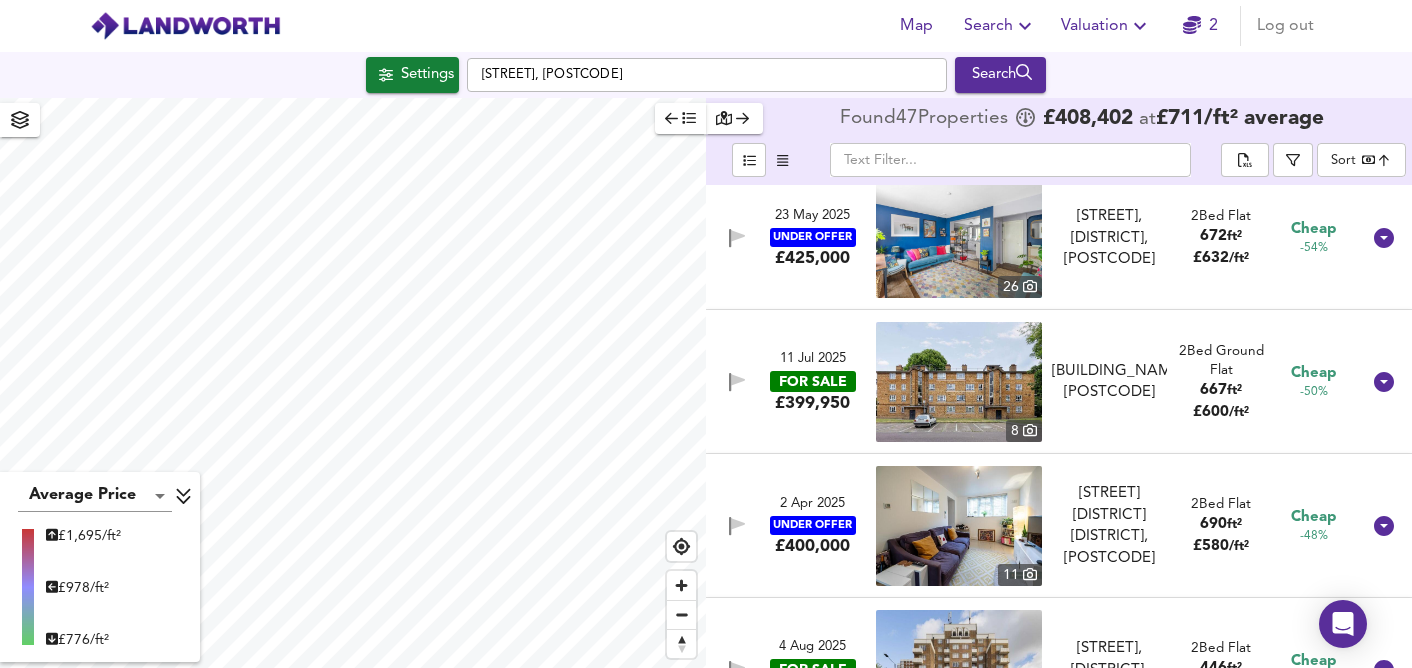 scroll, scrollTop: 1602, scrollLeft: 0, axis: vertical 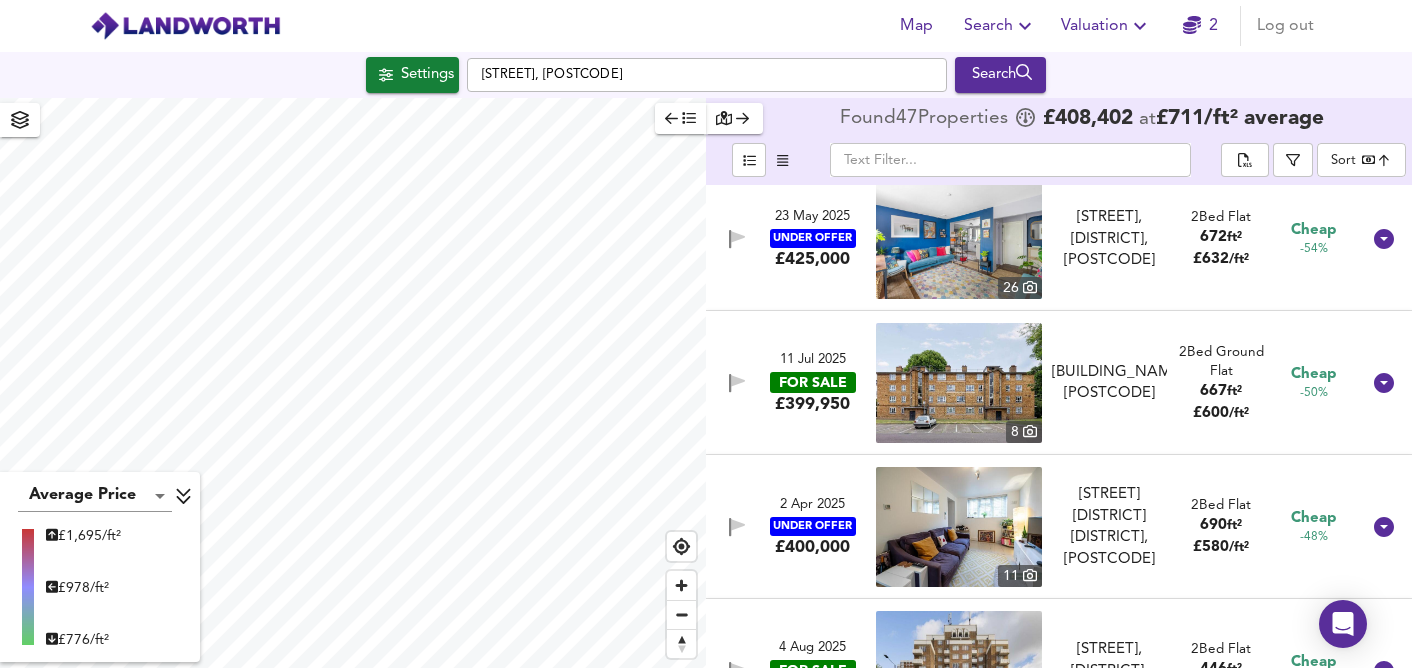 click at bounding box center (959, 383) 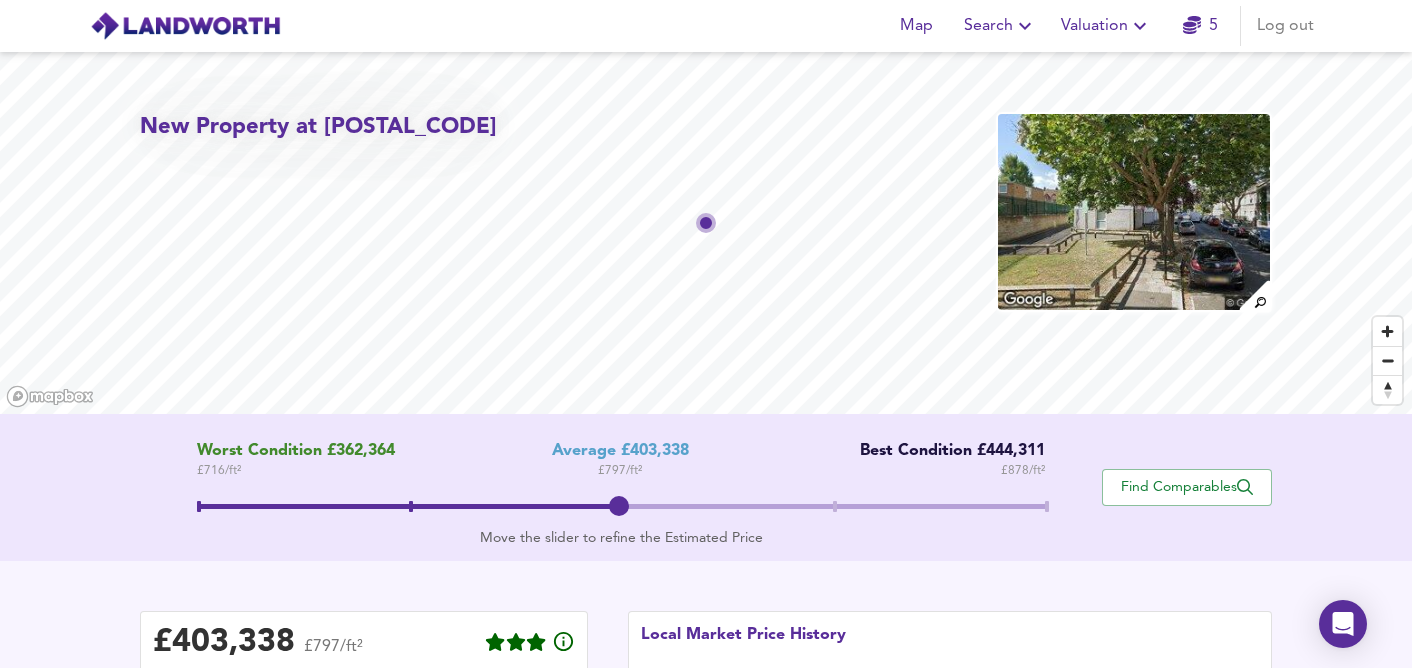scroll, scrollTop: 0, scrollLeft: 0, axis: both 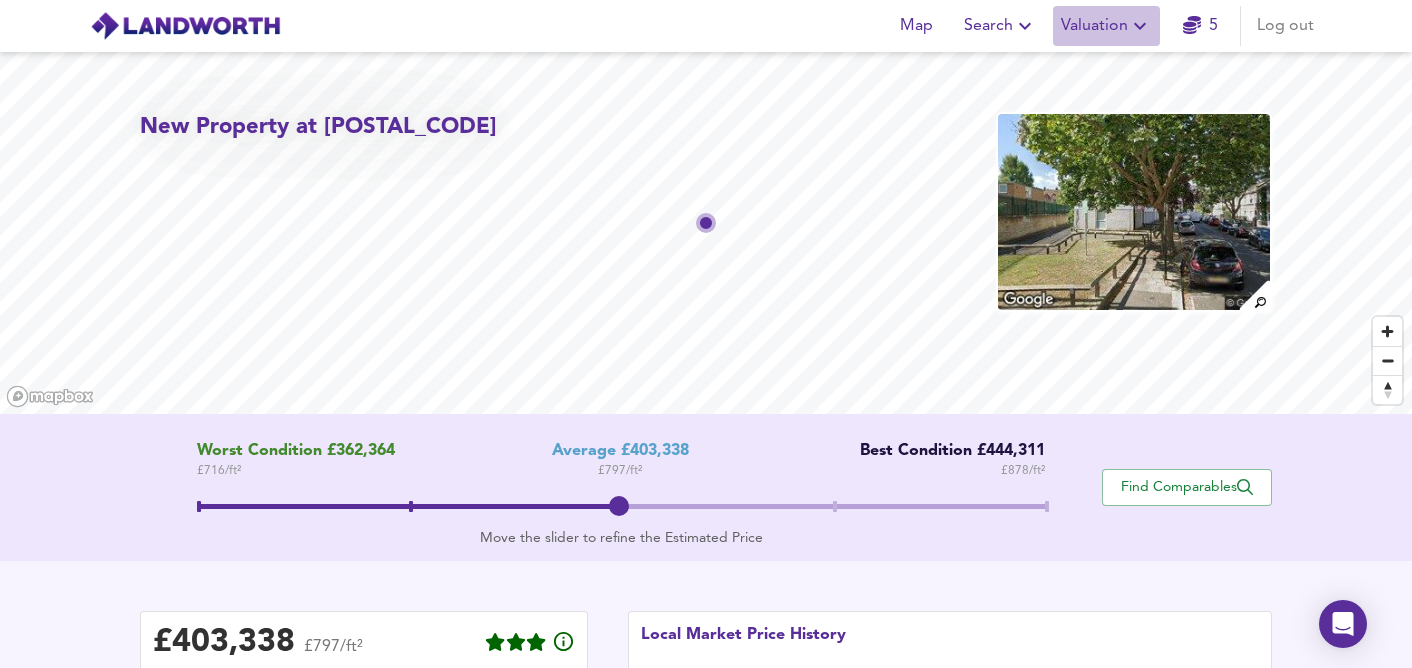 click on "Valuation" at bounding box center (1106, 26) 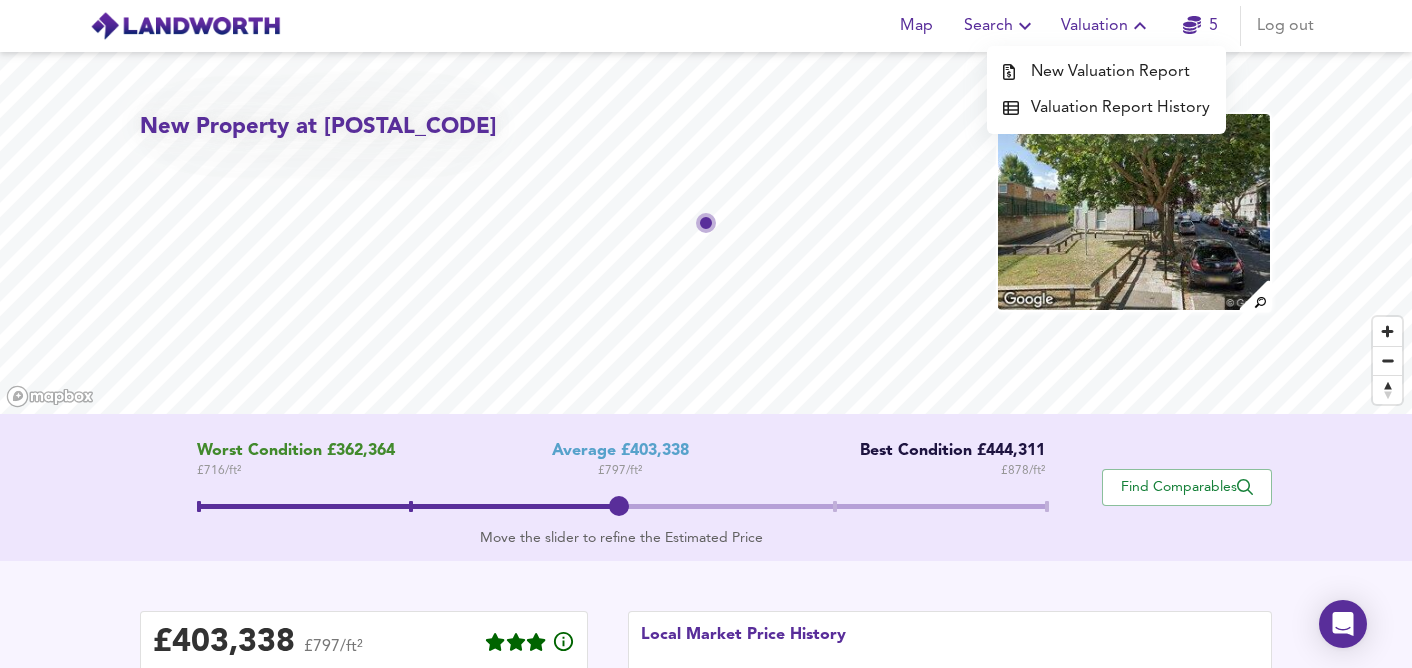 click on "New Valuation Report" at bounding box center [1106, 72] 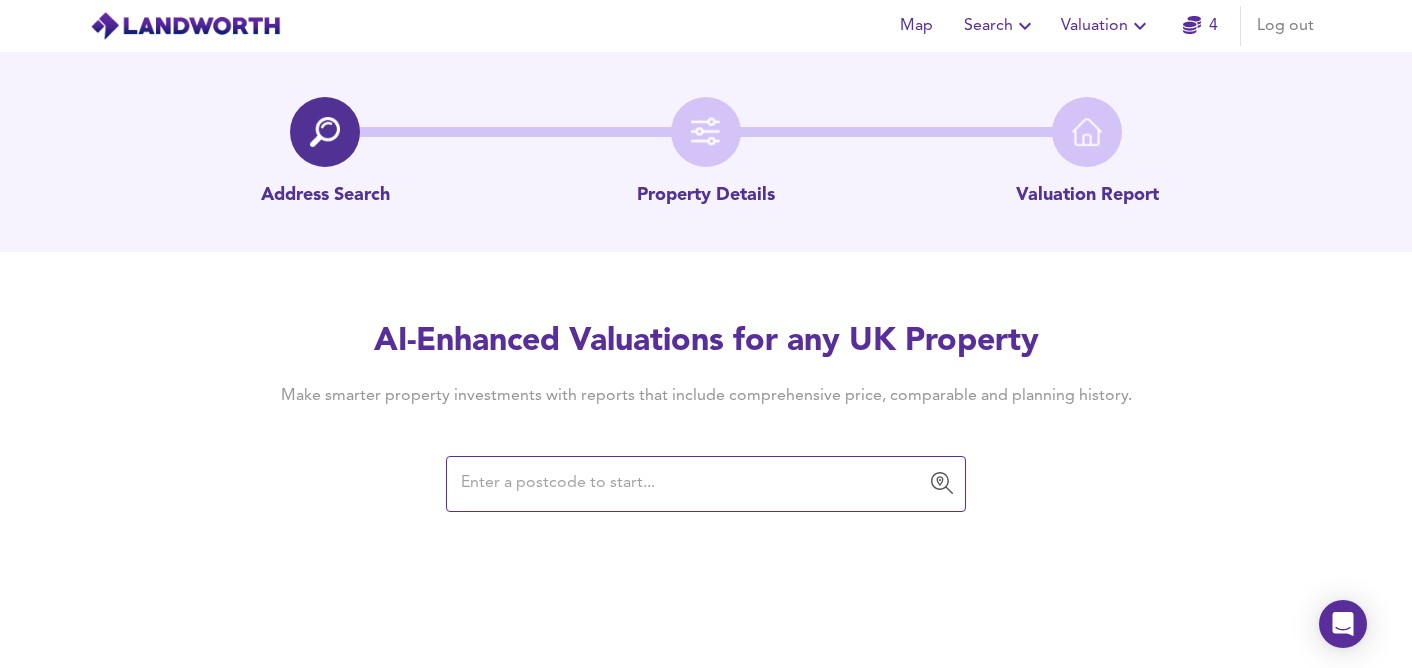click at bounding box center (691, 484) 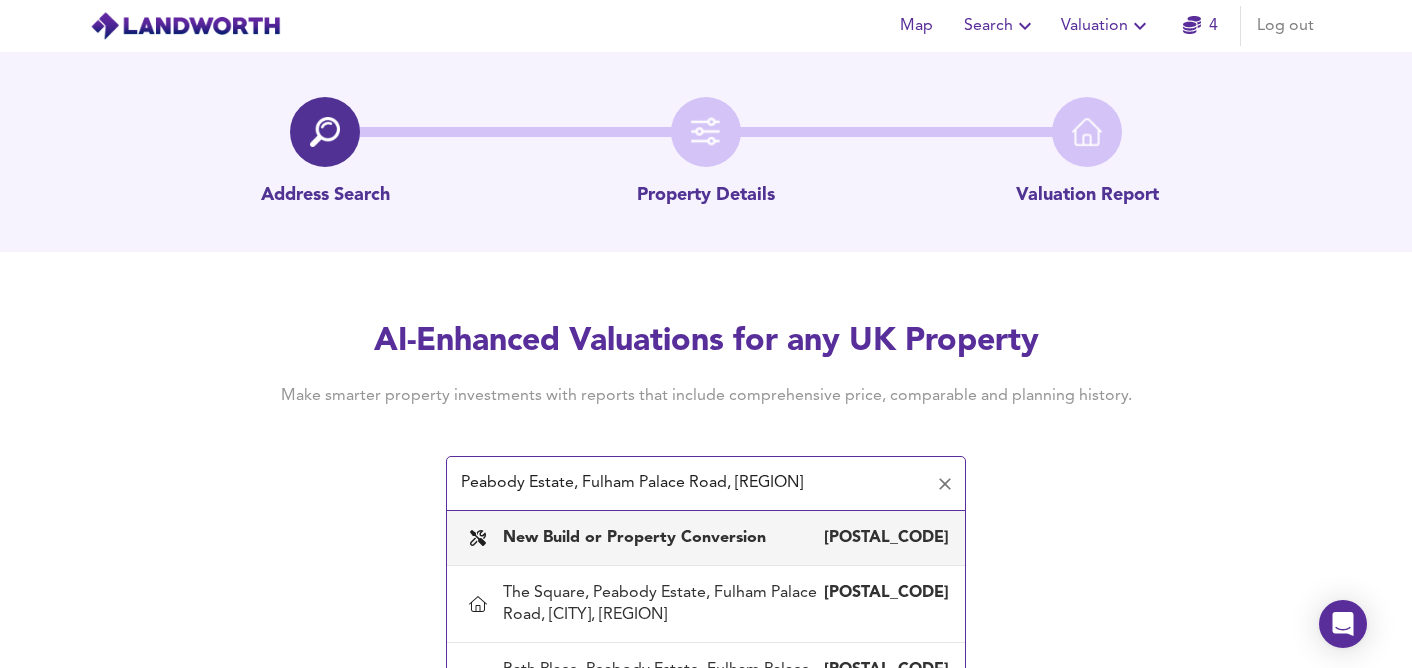 click on "New Build or Property Conversion" at bounding box center (634, 538) 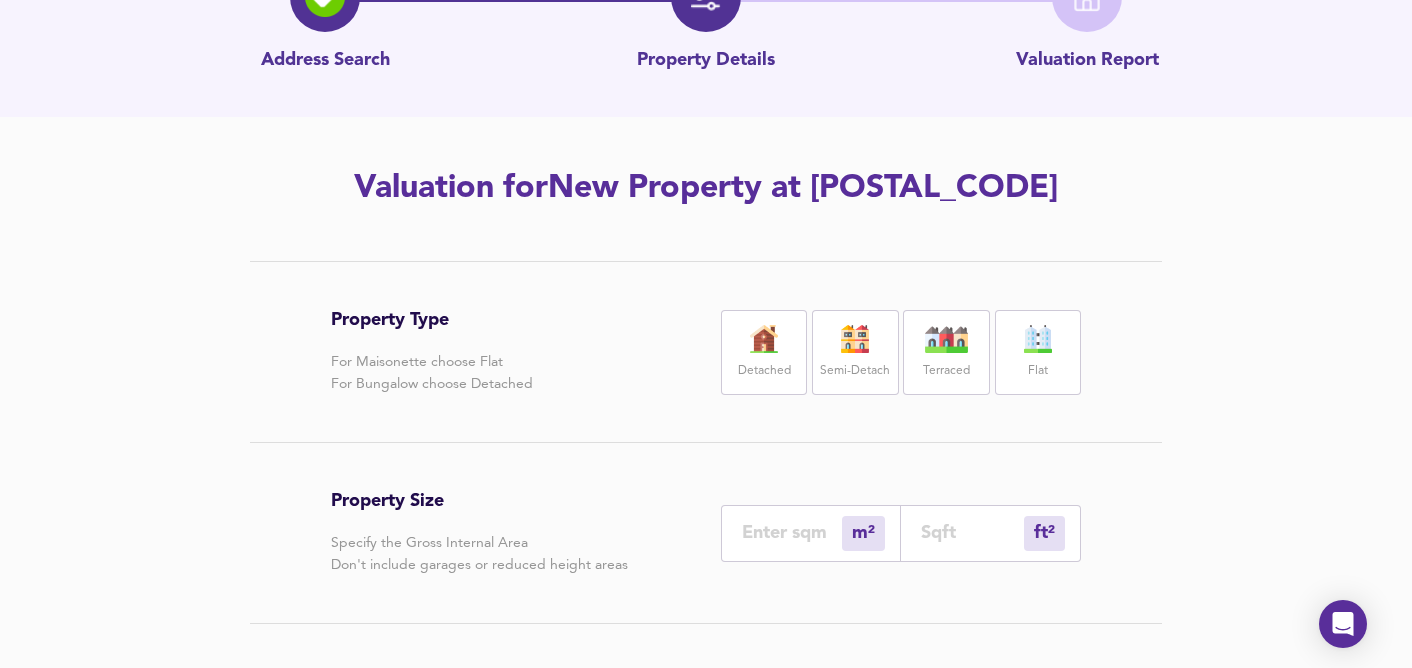 scroll, scrollTop: 145, scrollLeft: 0, axis: vertical 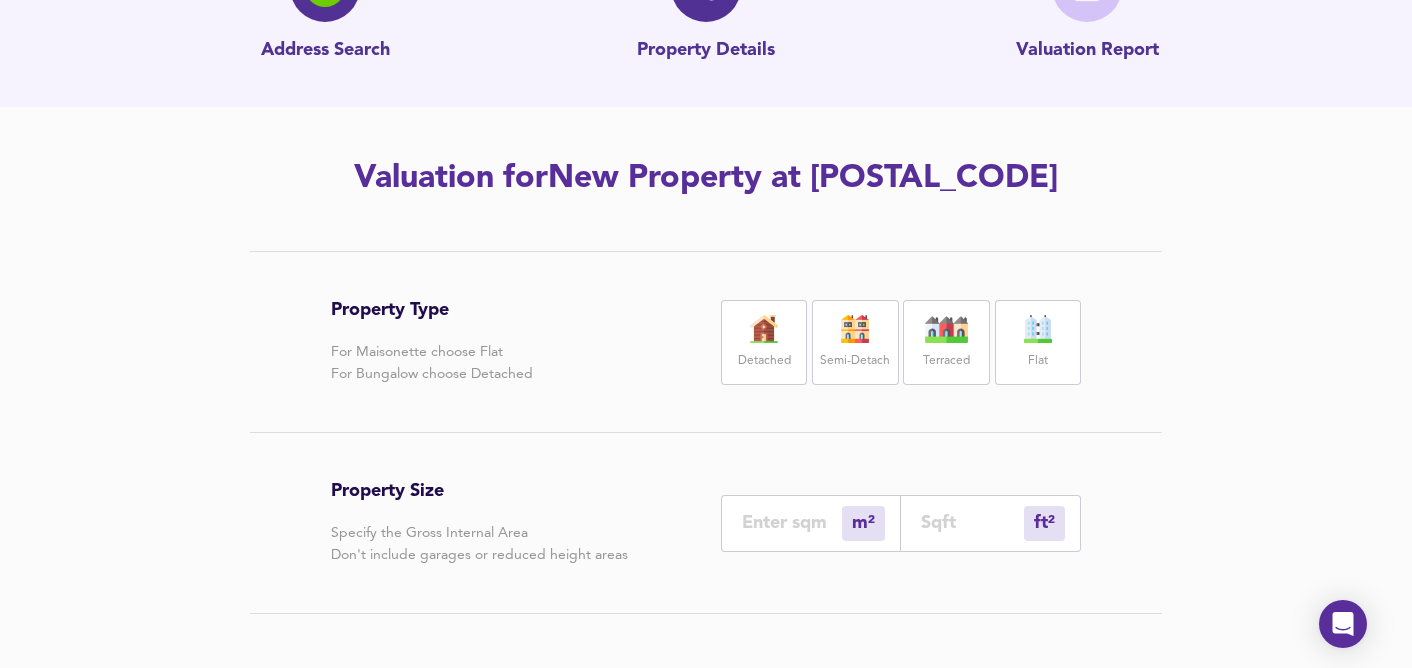 click on "Flat" at bounding box center [1038, 342] 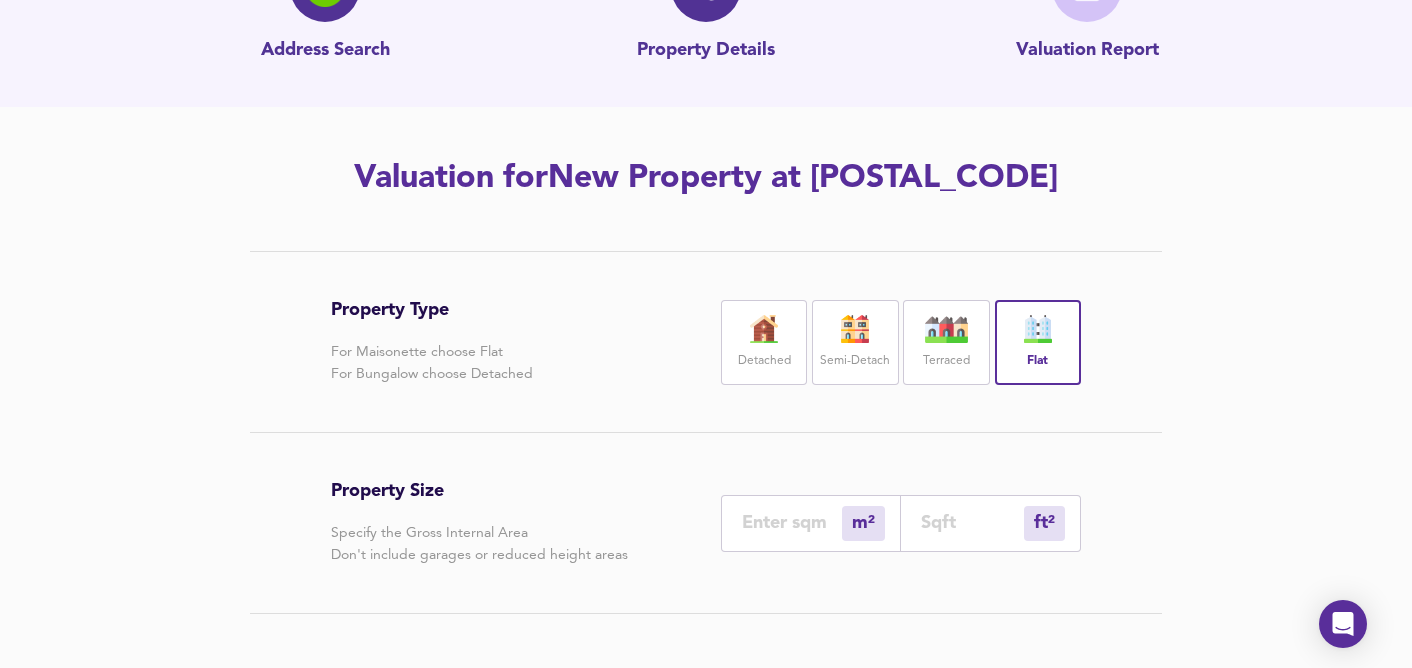 click at bounding box center [972, 522] 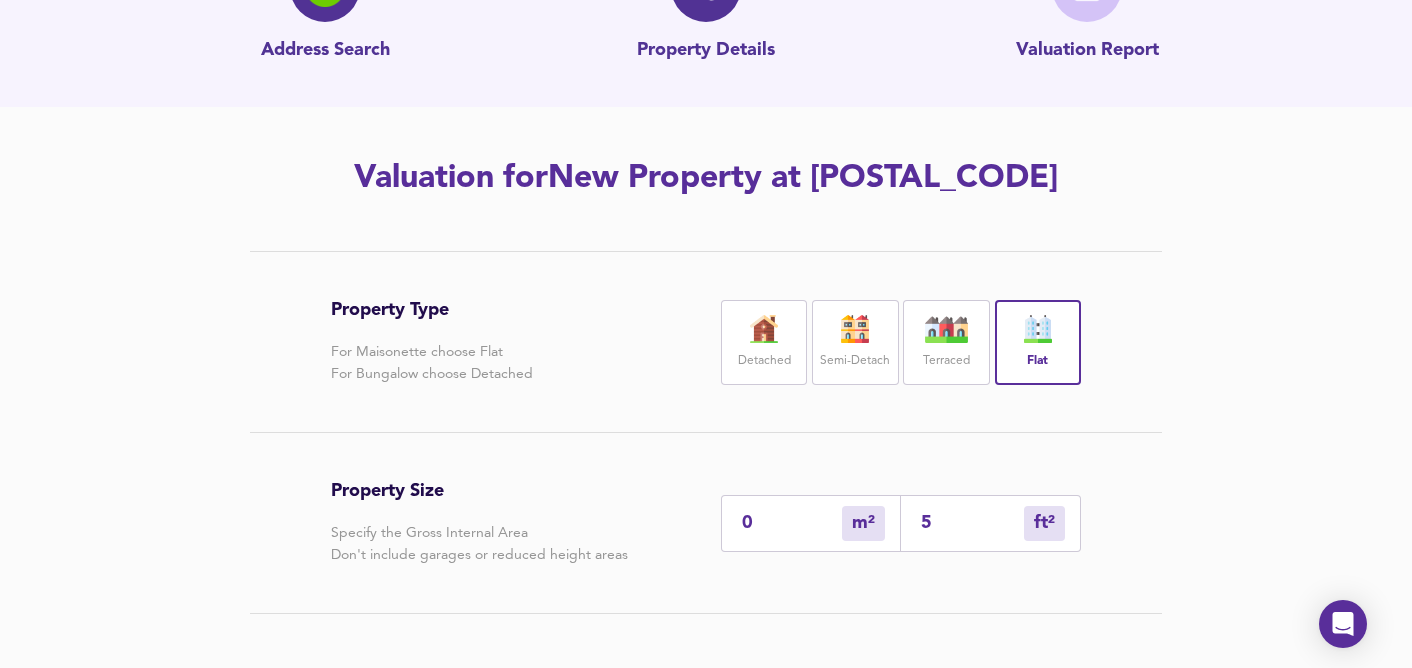 type on "5" 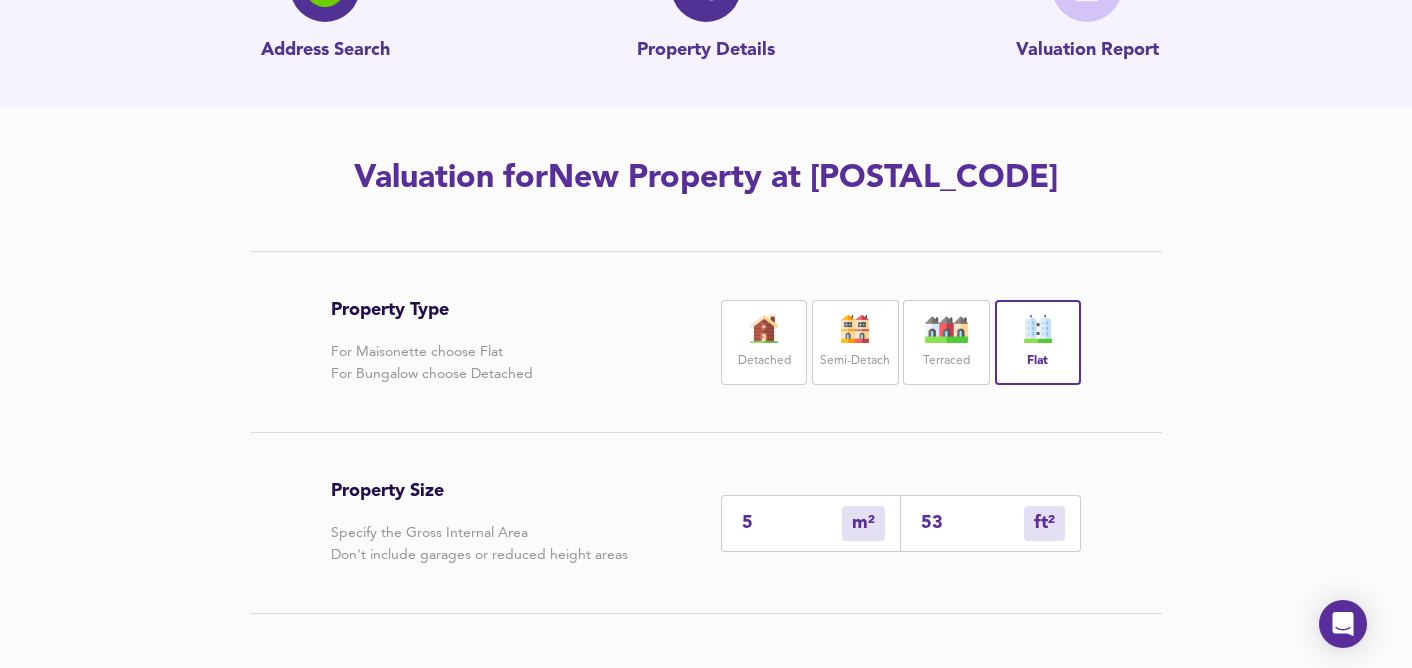 type on "50" 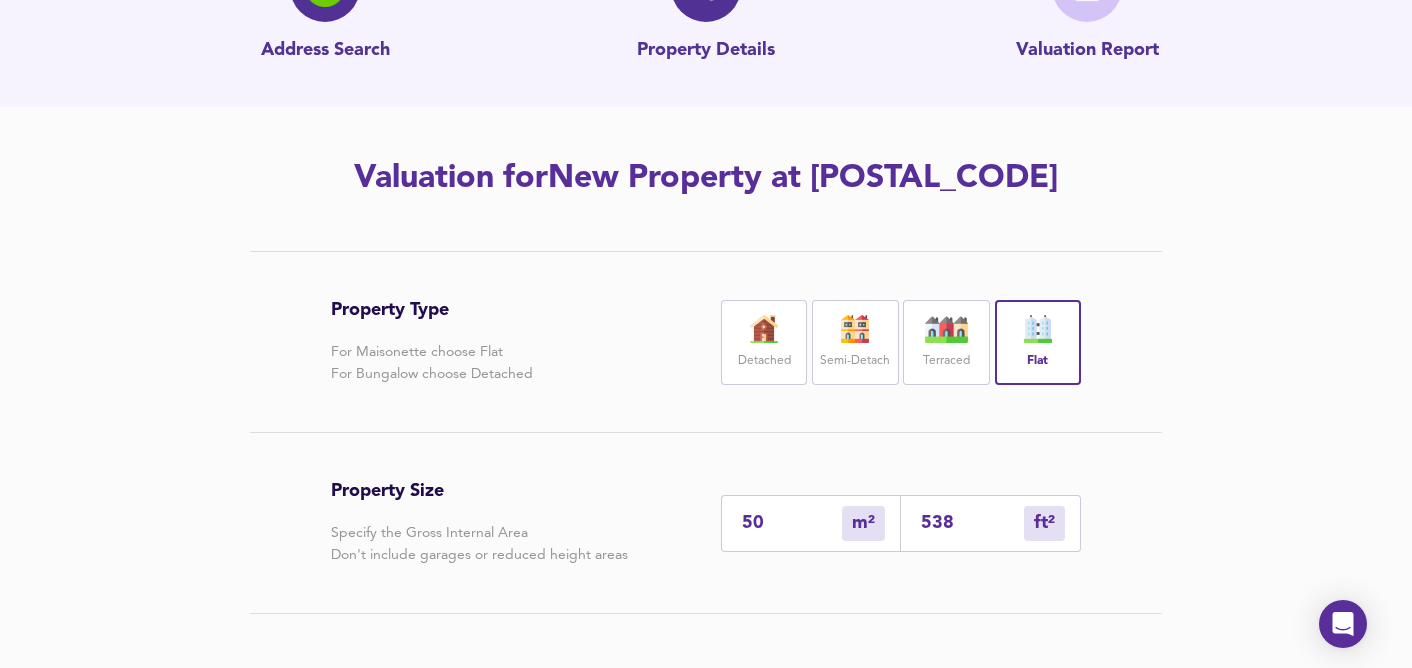 type on "538" 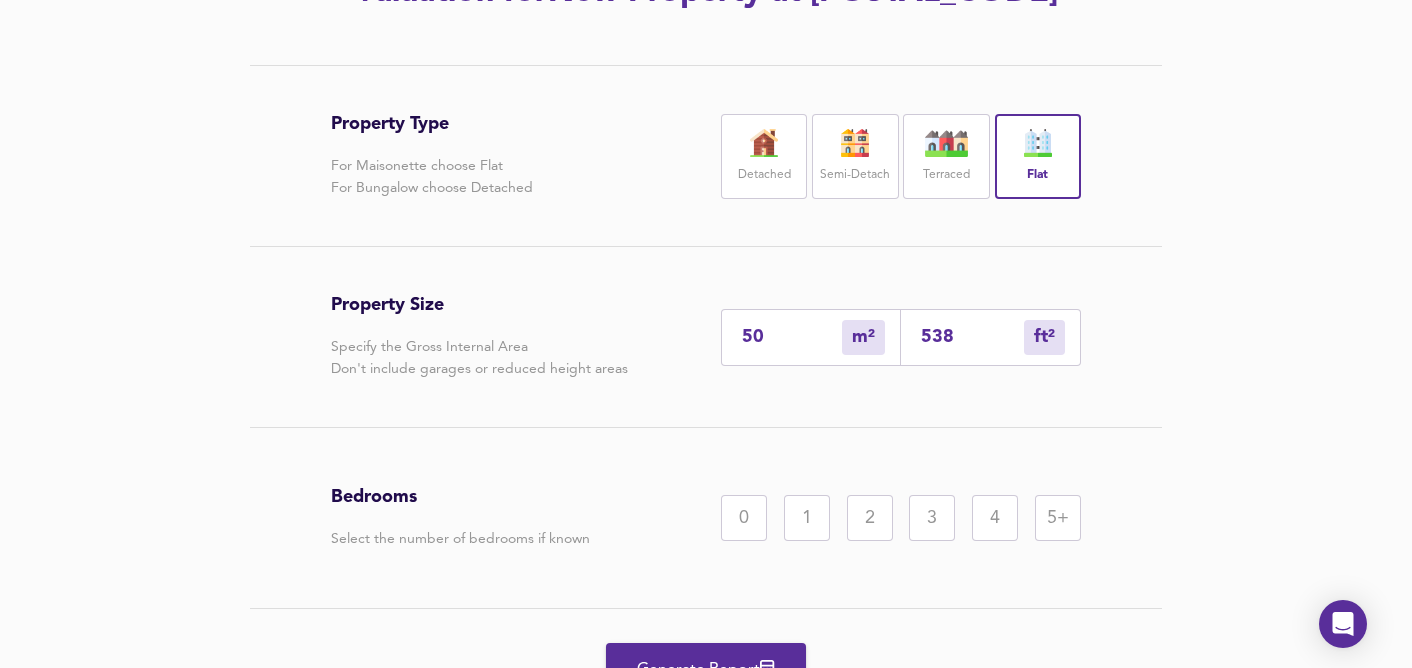 scroll, scrollTop: 334, scrollLeft: 0, axis: vertical 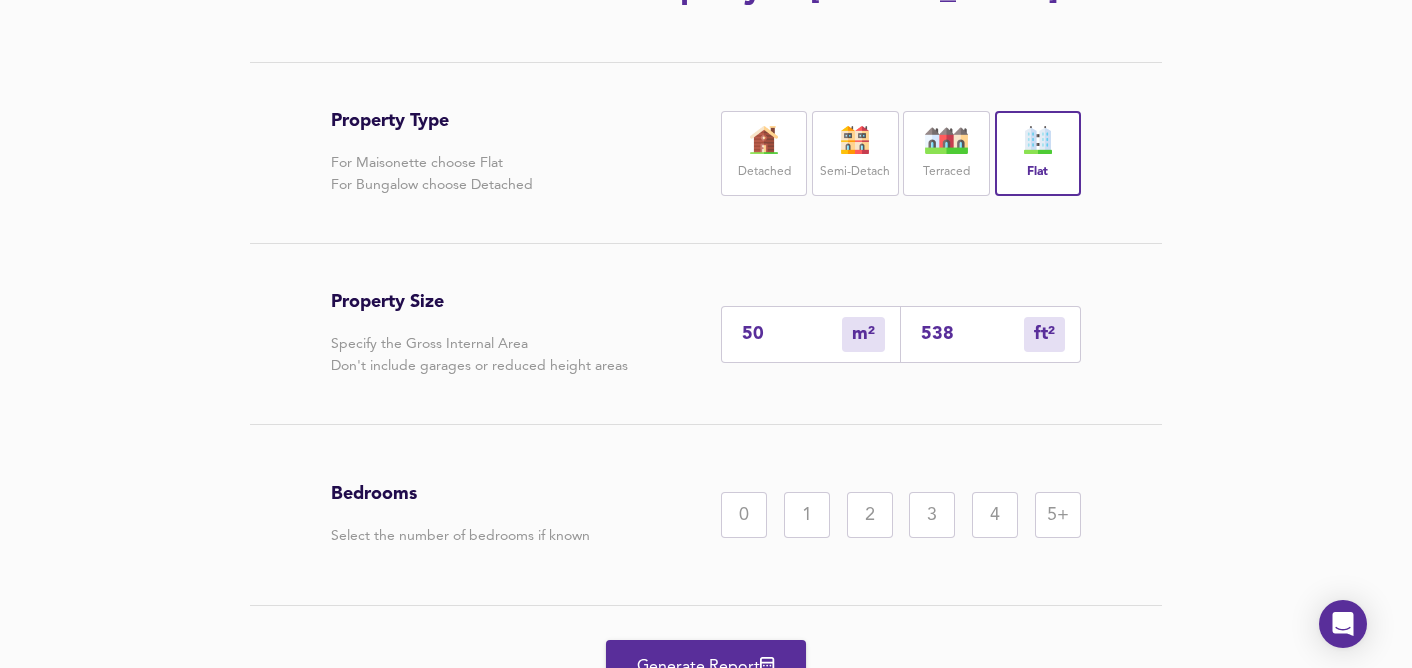 click on "2" at bounding box center [870, 515] 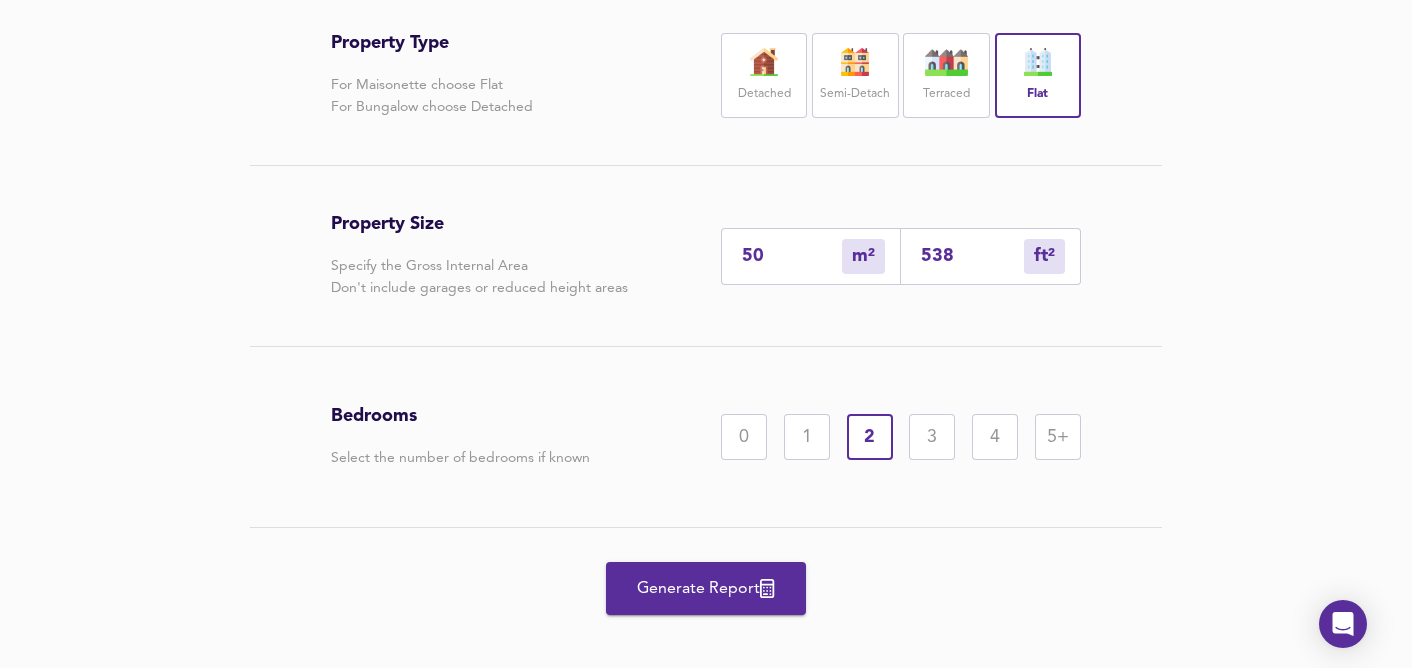 scroll, scrollTop: 433, scrollLeft: 0, axis: vertical 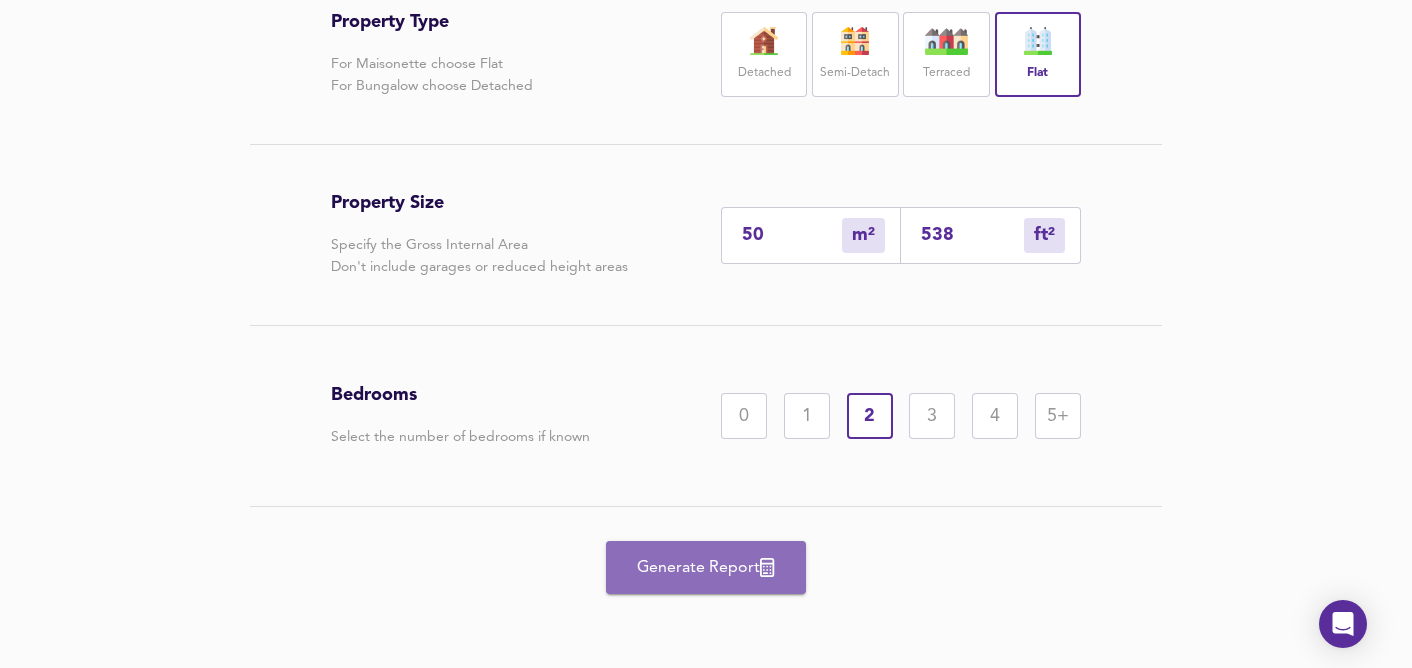 click on "Generate Report" at bounding box center [706, 567] 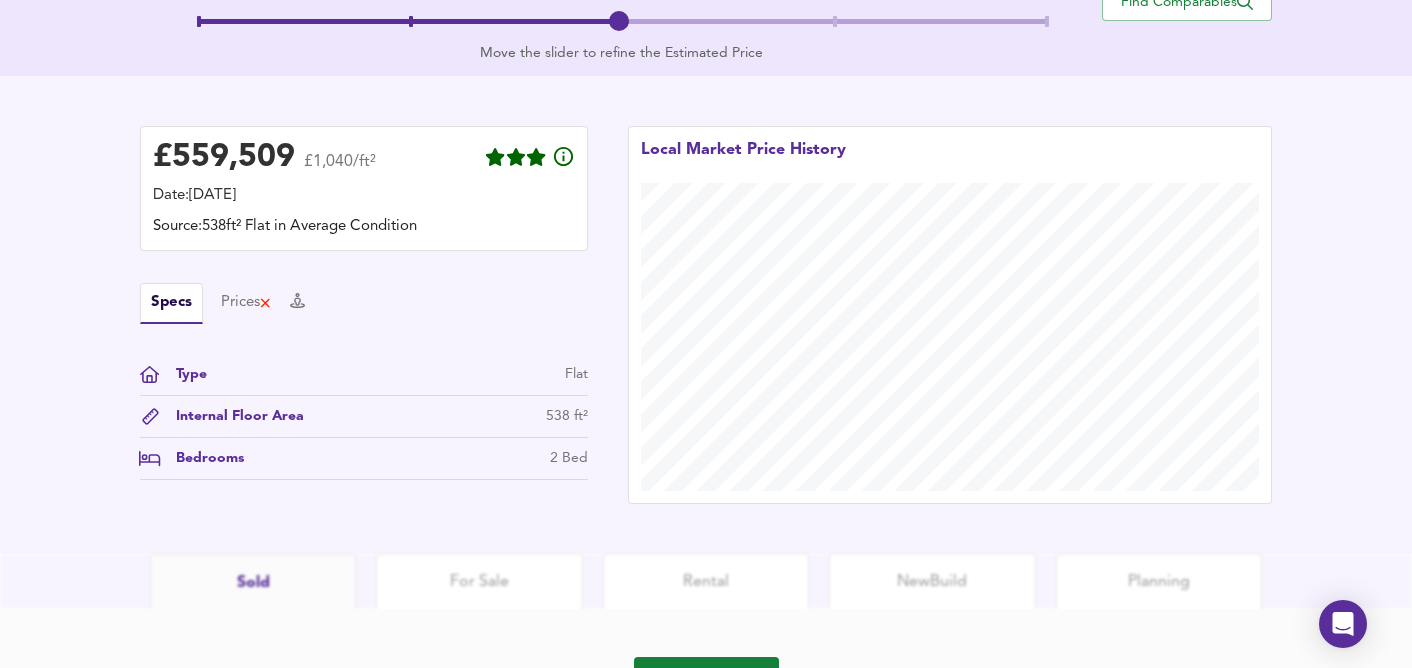 scroll, scrollTop: 0, scrollLeft: 0, axis: both 